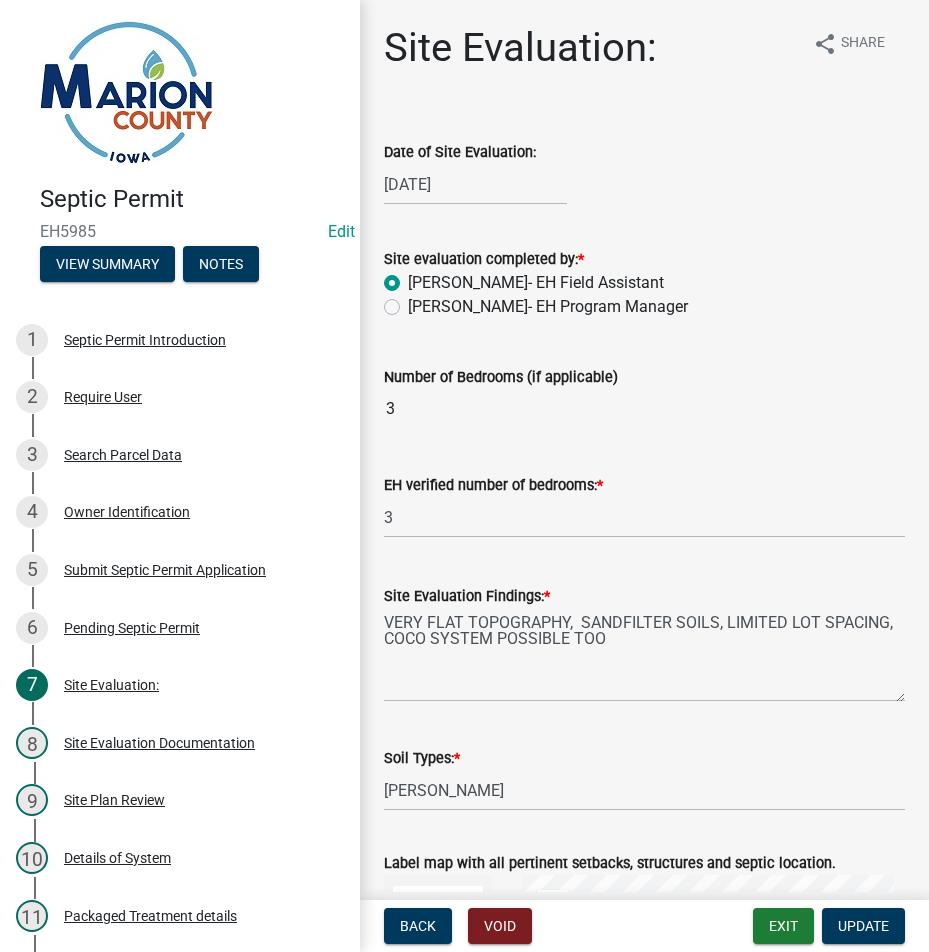 scroll, scrollTop: 0, scrollLeft: 0, axis: both 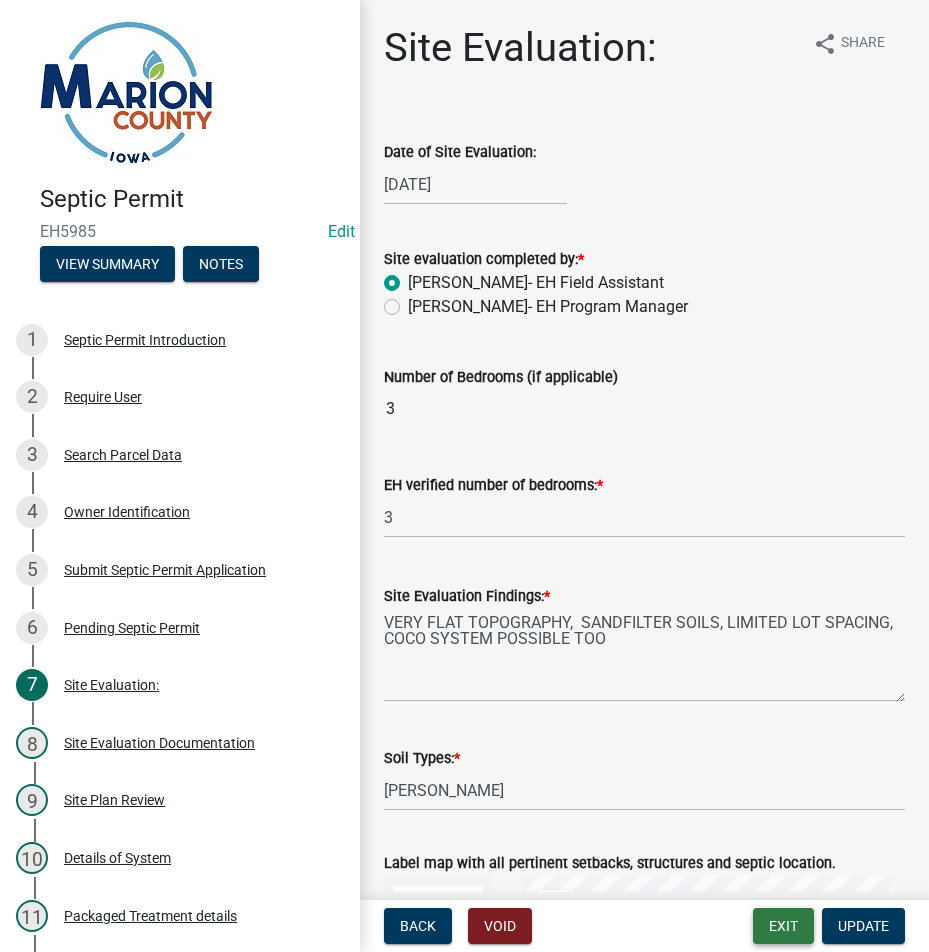 click on "Exit" at bounding box center [783, 926] 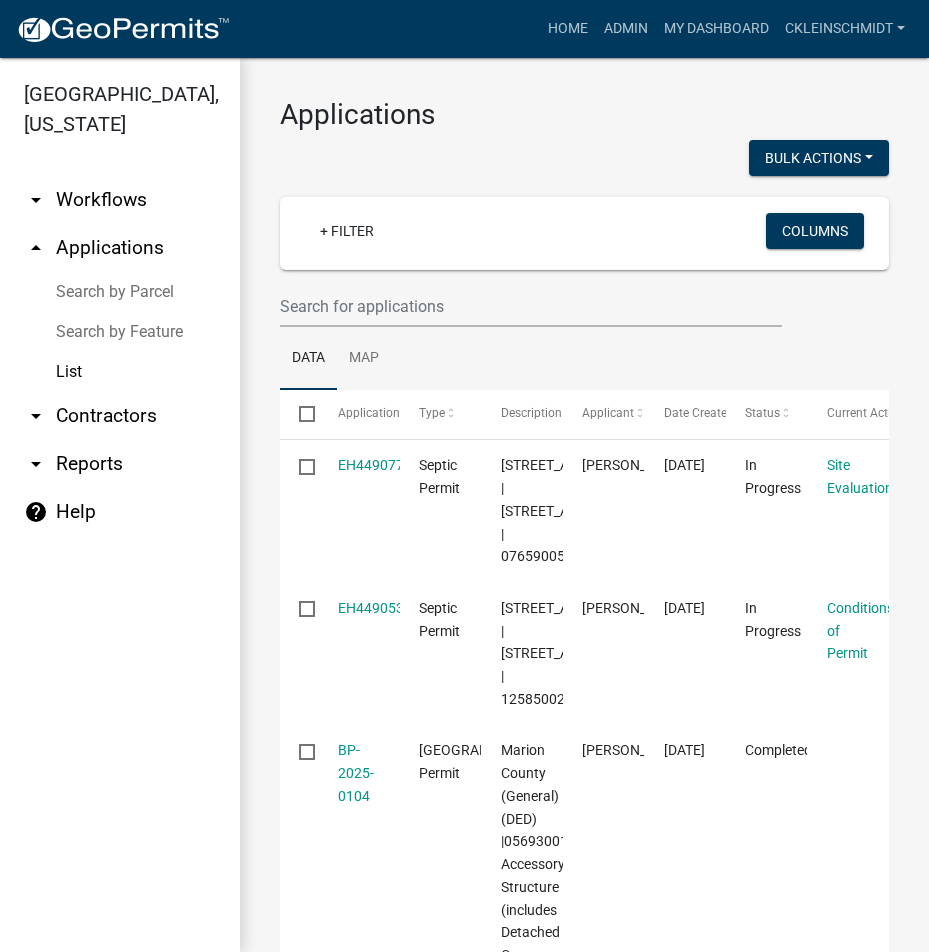 click on "Toggle drawer menu more_horiz  Home  Admin  My Dashboard   ckleinschmidt  Admin Account Logout" 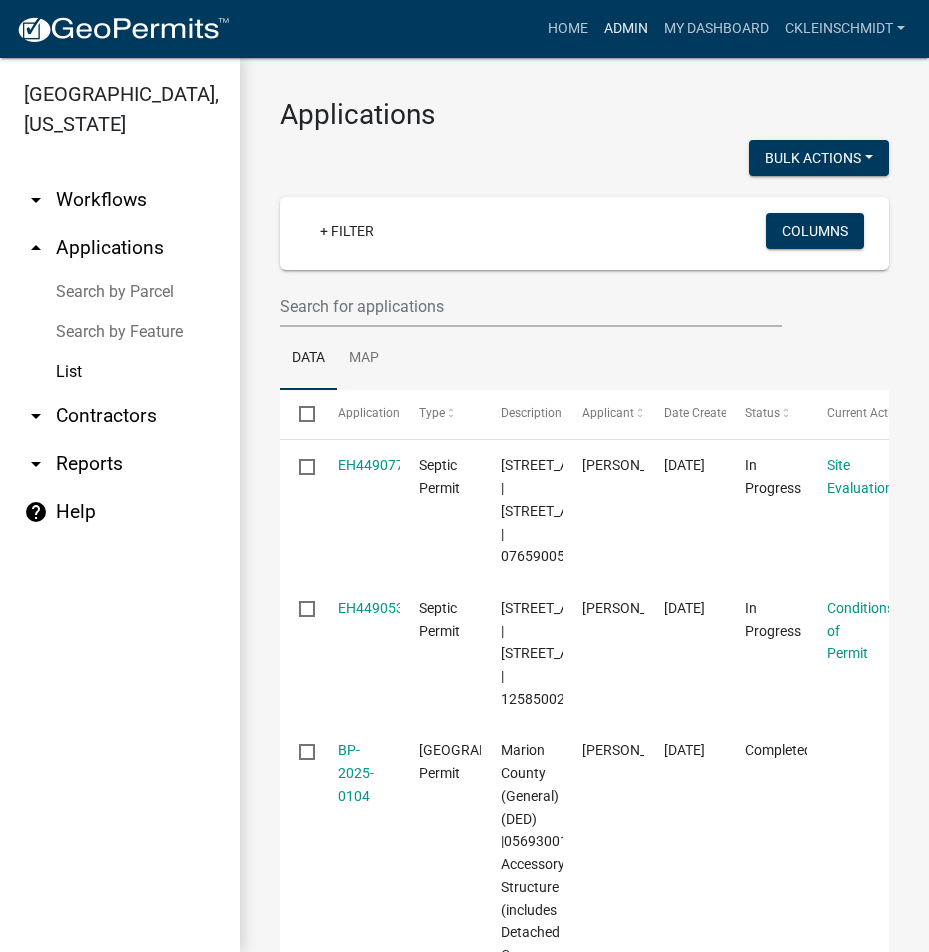 click on "Admin" at bounding box center [626, 29] 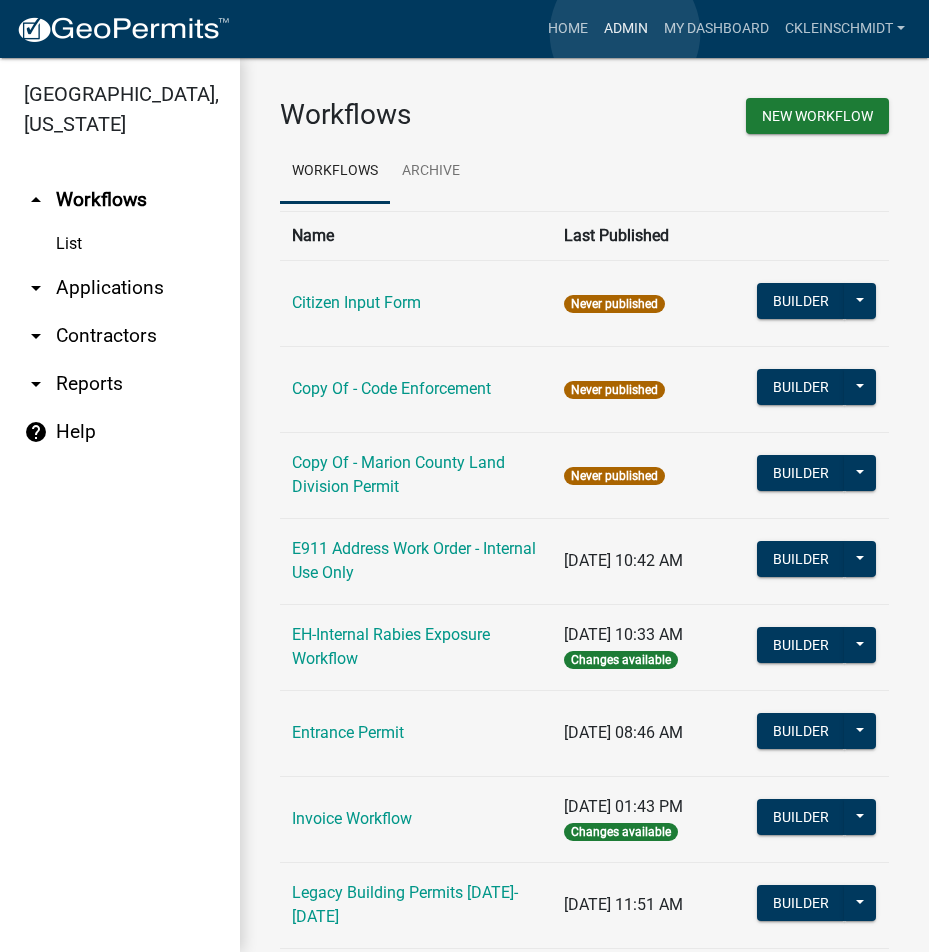 click on "Admin" at bounding box center [626, 29] 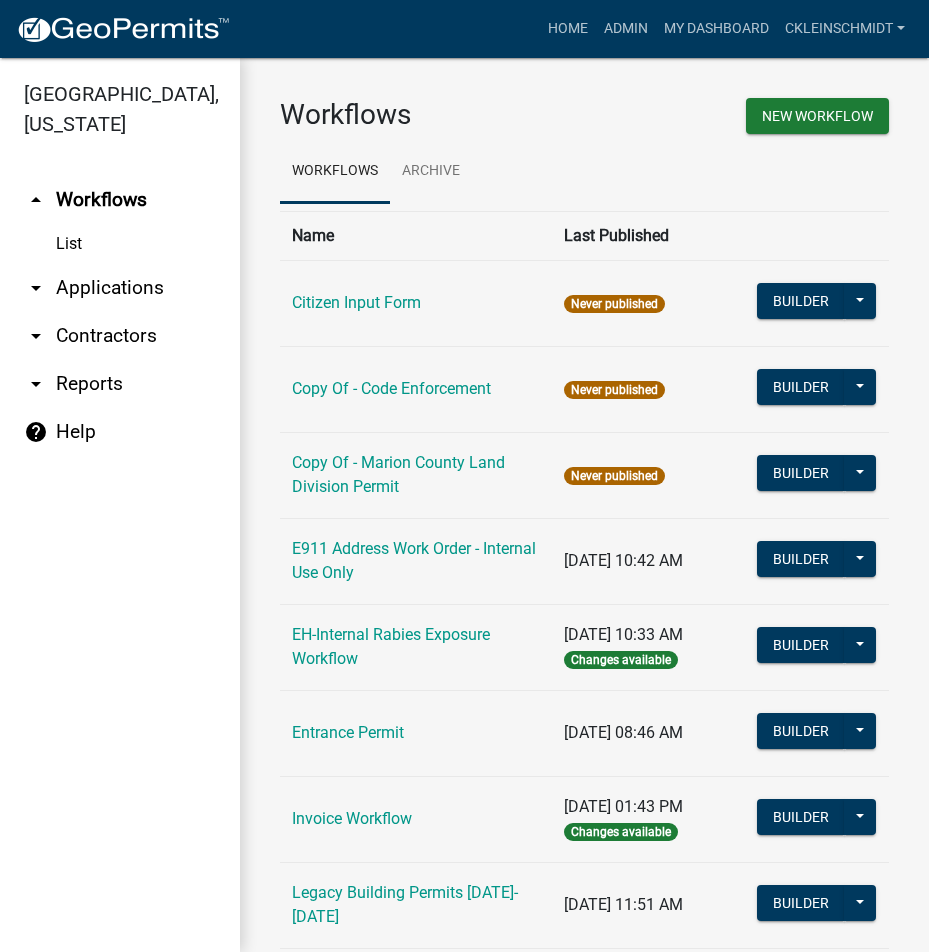 click on "arrow_drop_down   Applications" at bounding box center (120, 288) 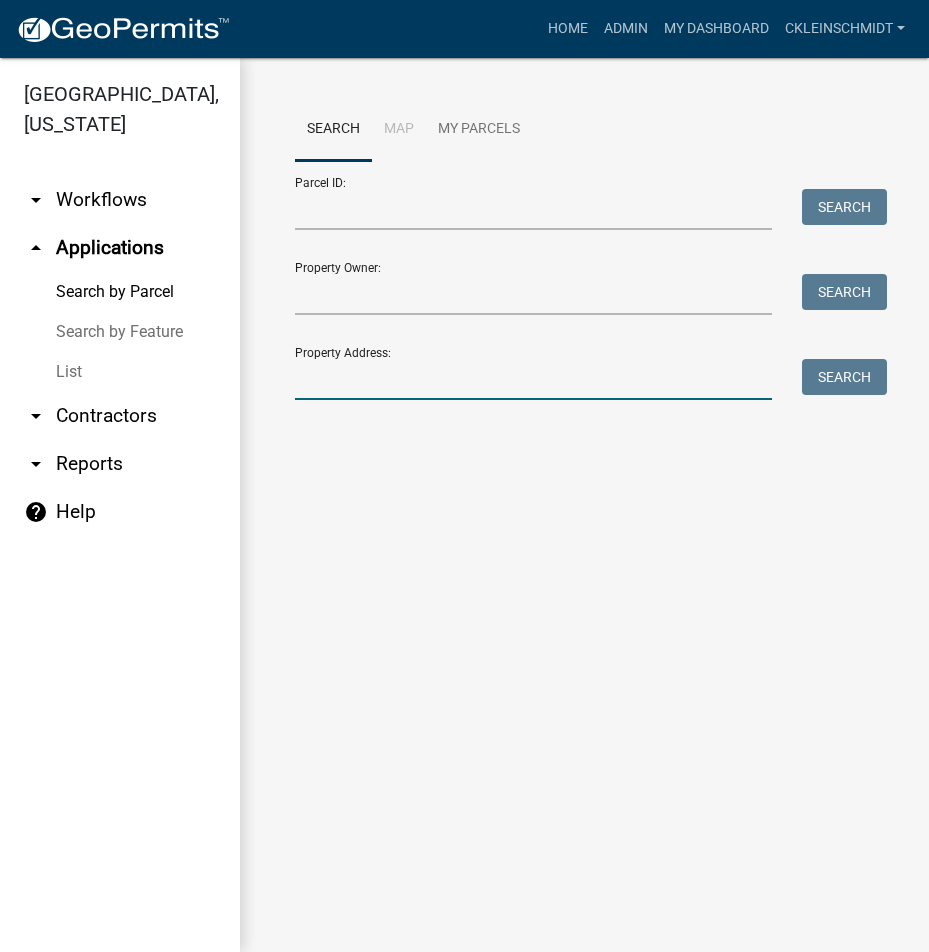 click on "Property Address:" at bounding box center (533, 379) 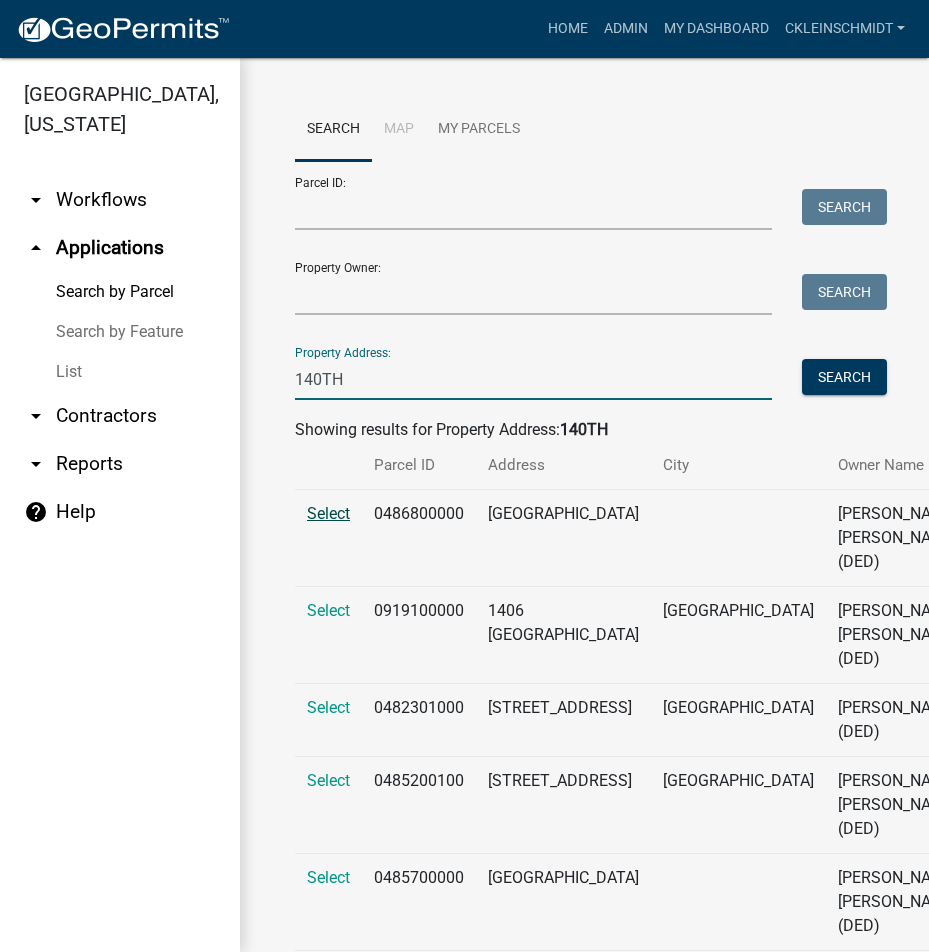 click on "Select" at bounding box center (328, 513) 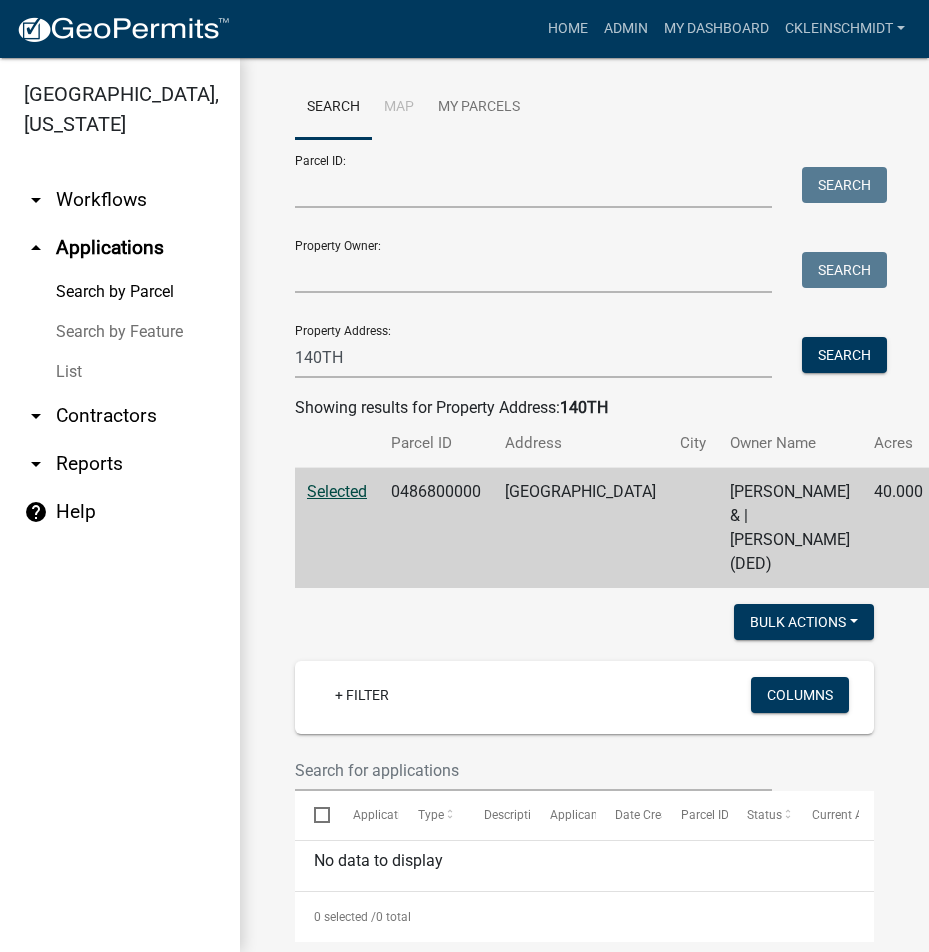 scroll, scrollTop: 28, scrollLeft: 0, axis: vertical 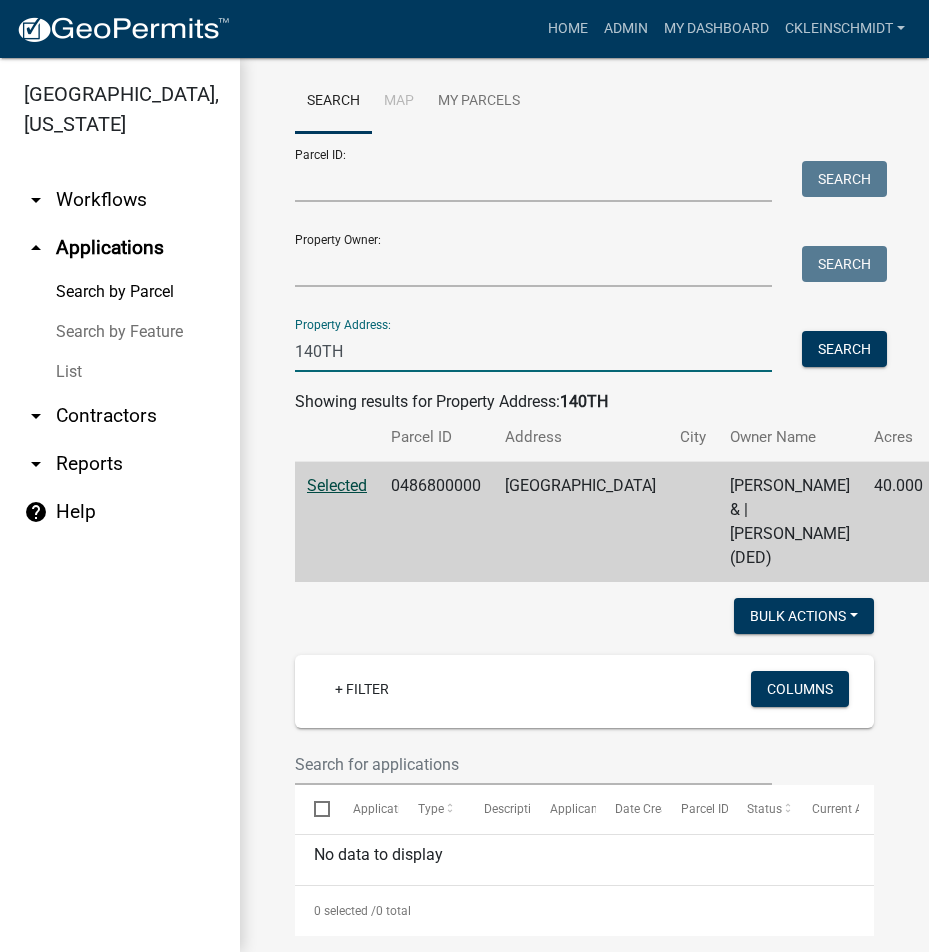 drag, startPoint x: 111, startPoint y: 328, endPoint x: 18, endPoint y: 259, distance: 115.80155 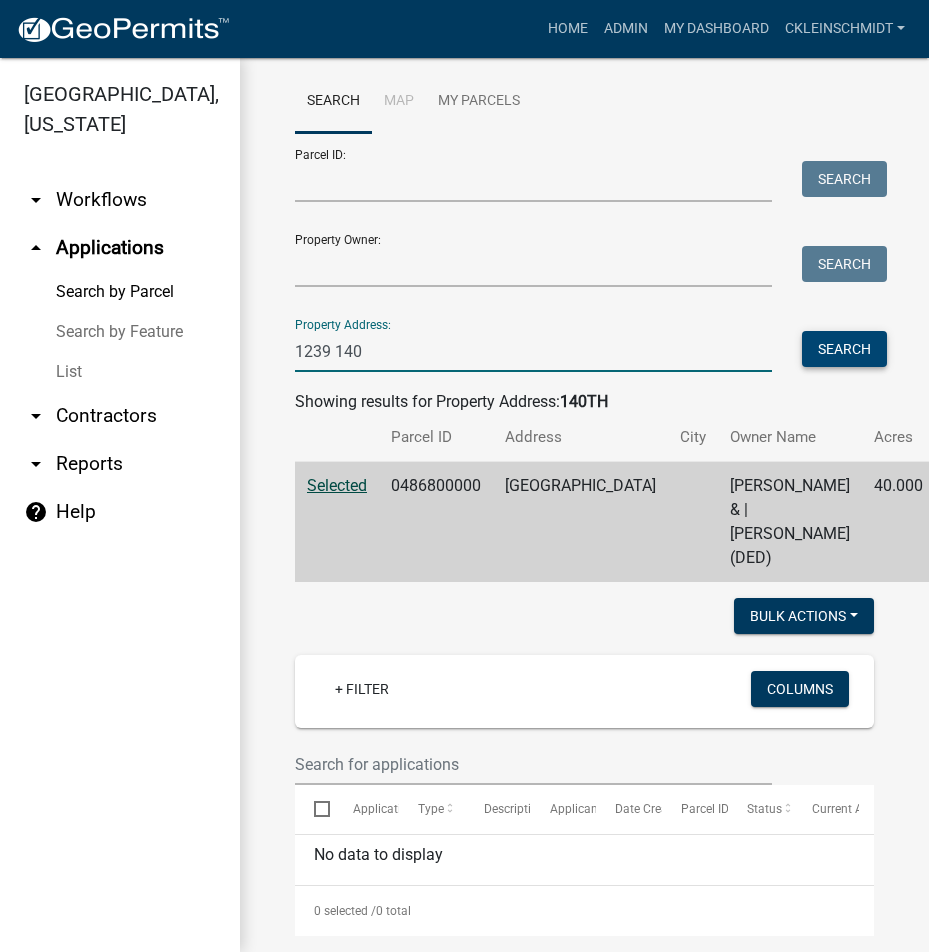 type on "1239 140" 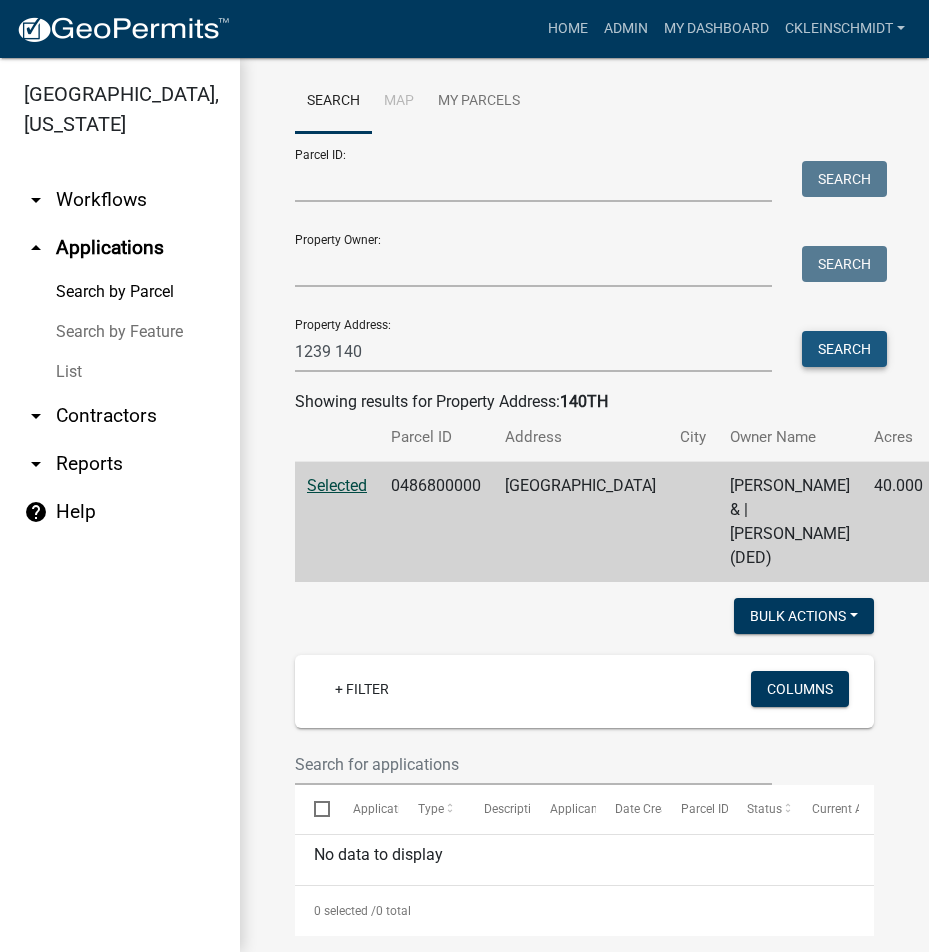 click on "Search" at bounding box center (844, 349) 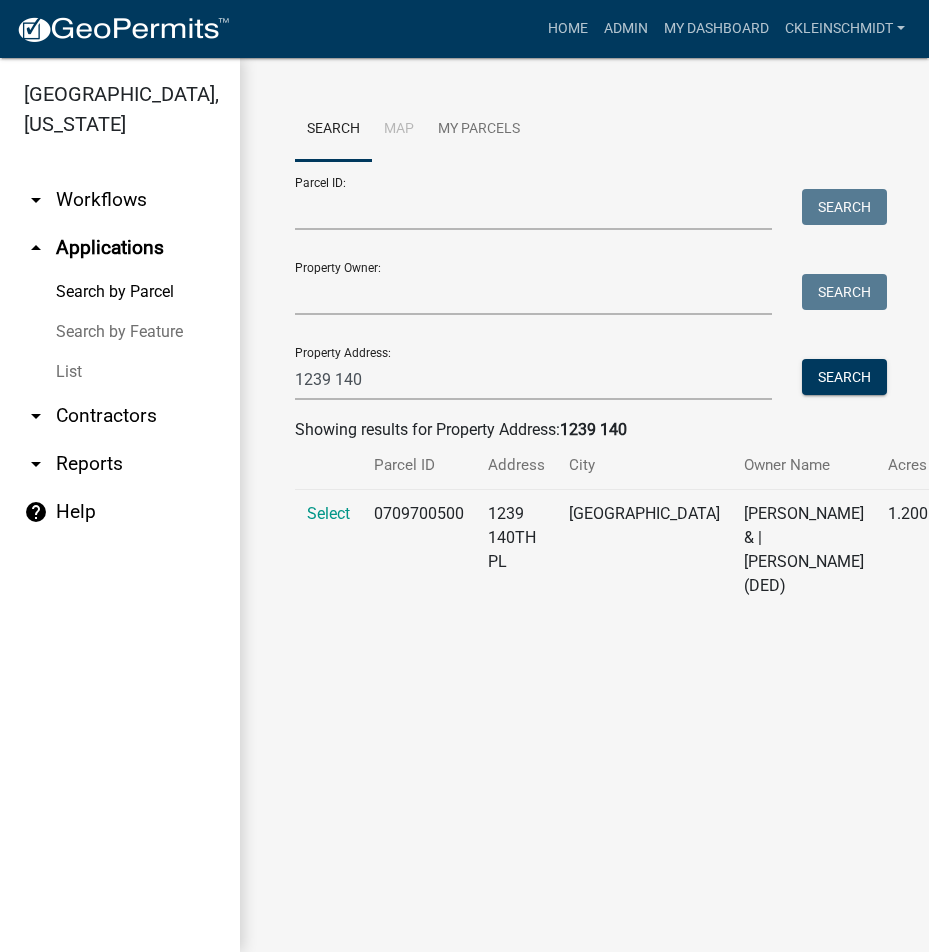 click on "Select" at bounding box center [328, 513] 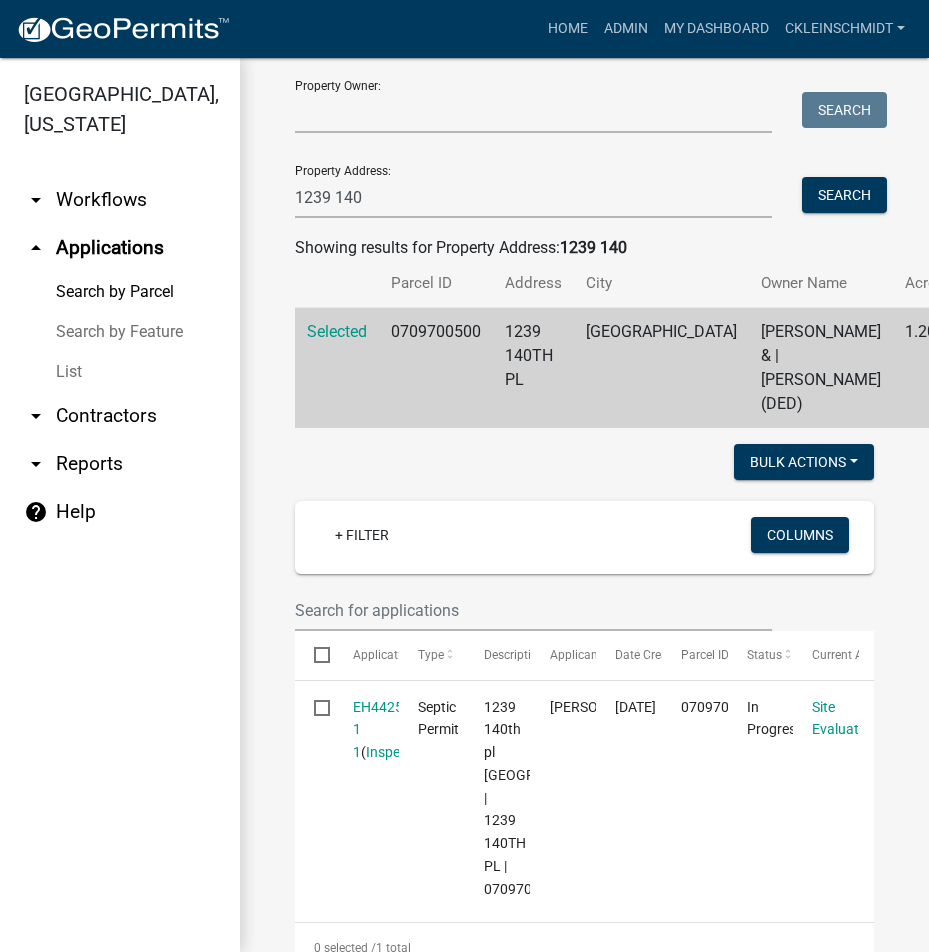 scroll, scrollTop: 313, scrollLeft: 0, axis: vertical 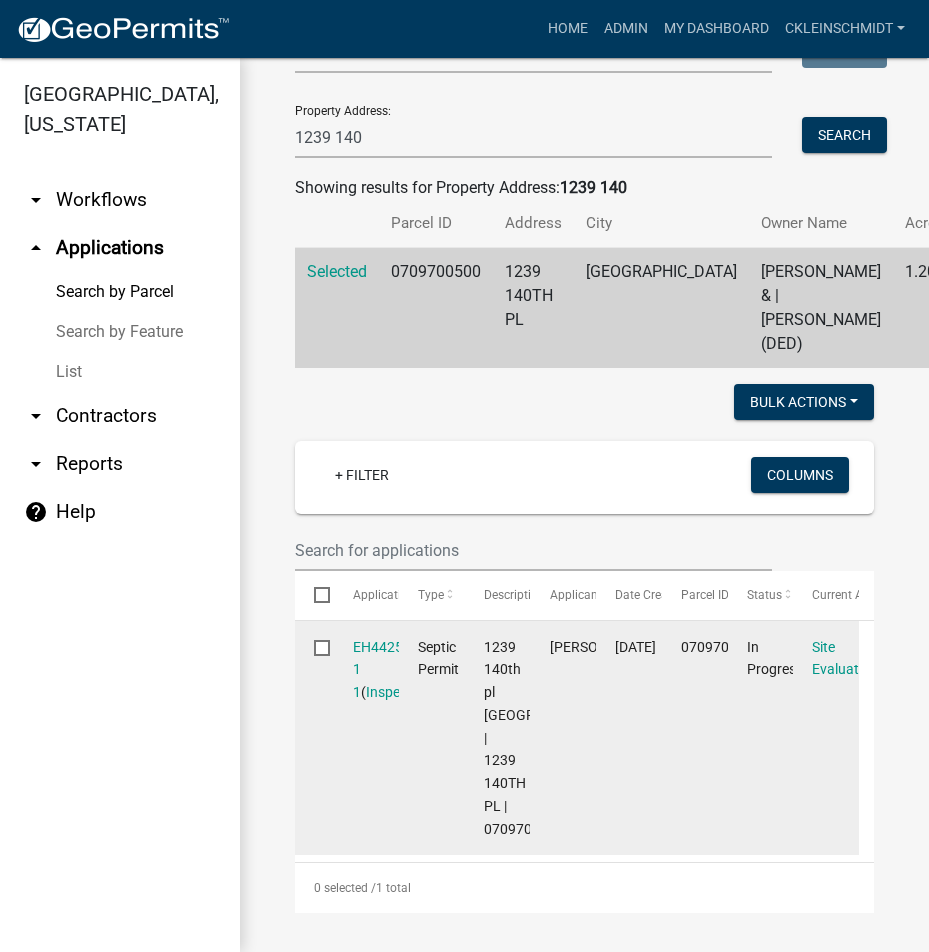 click on "EH442536 1 1   ( Inspections )" 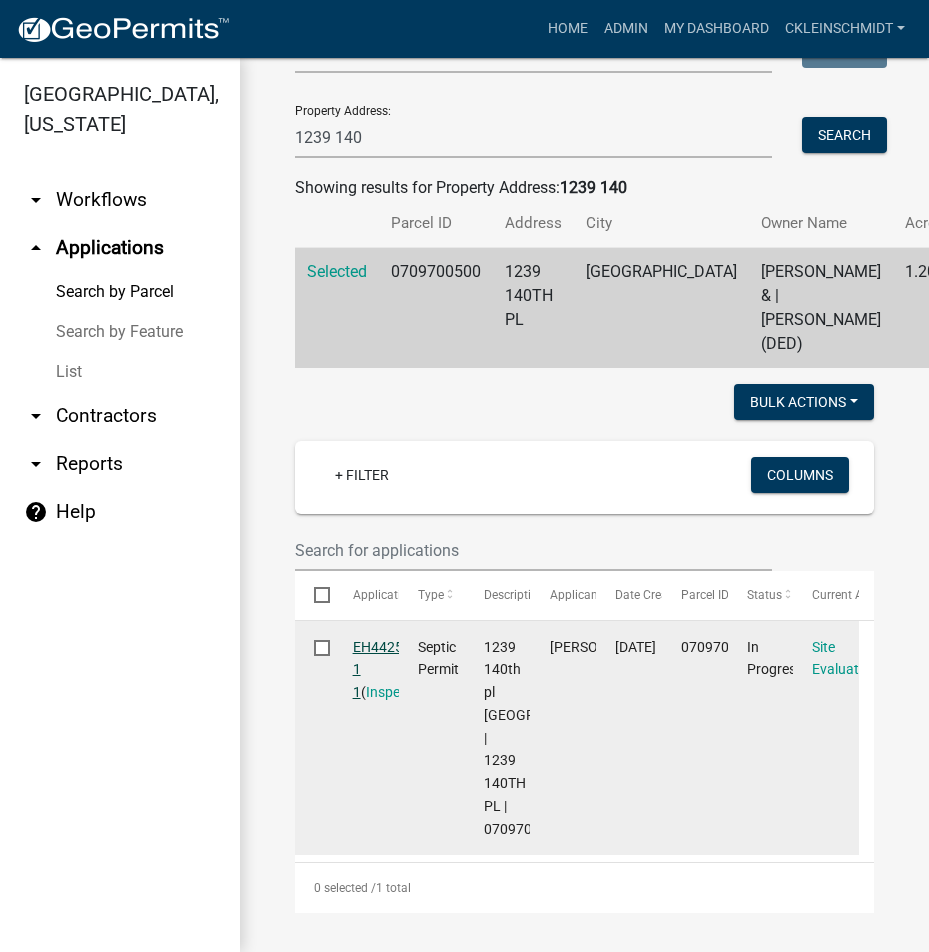 click on "EH442536 1 1" 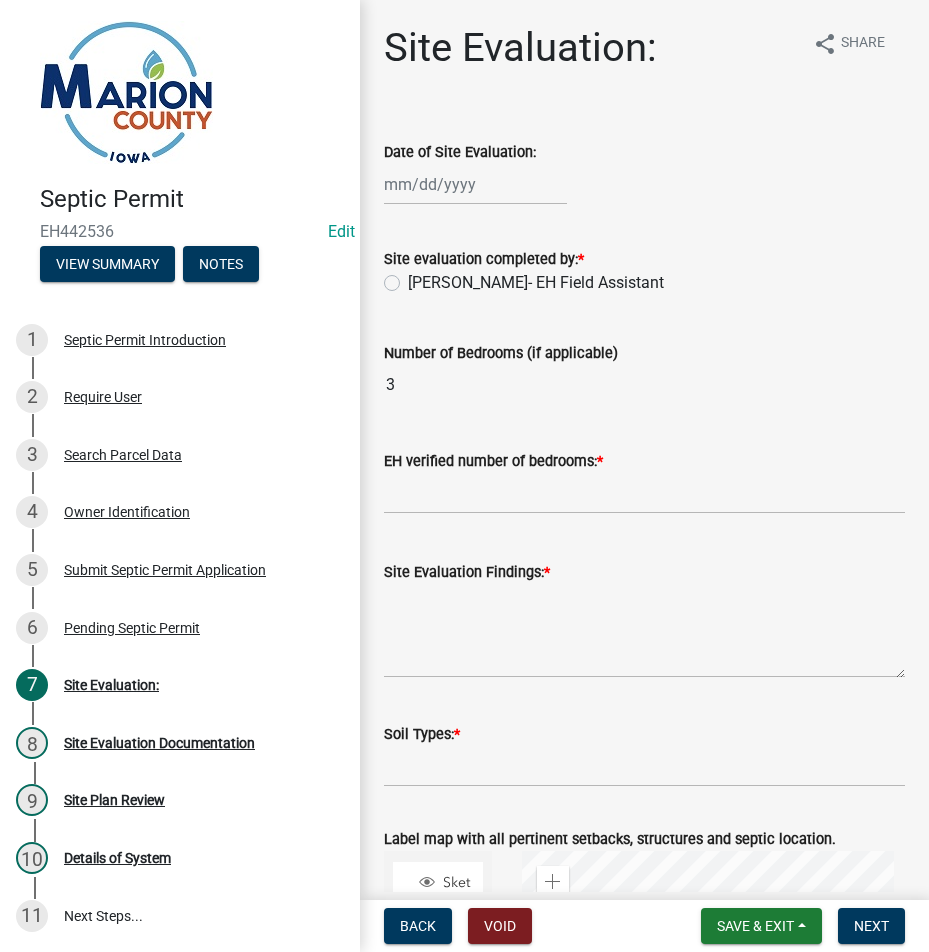 click 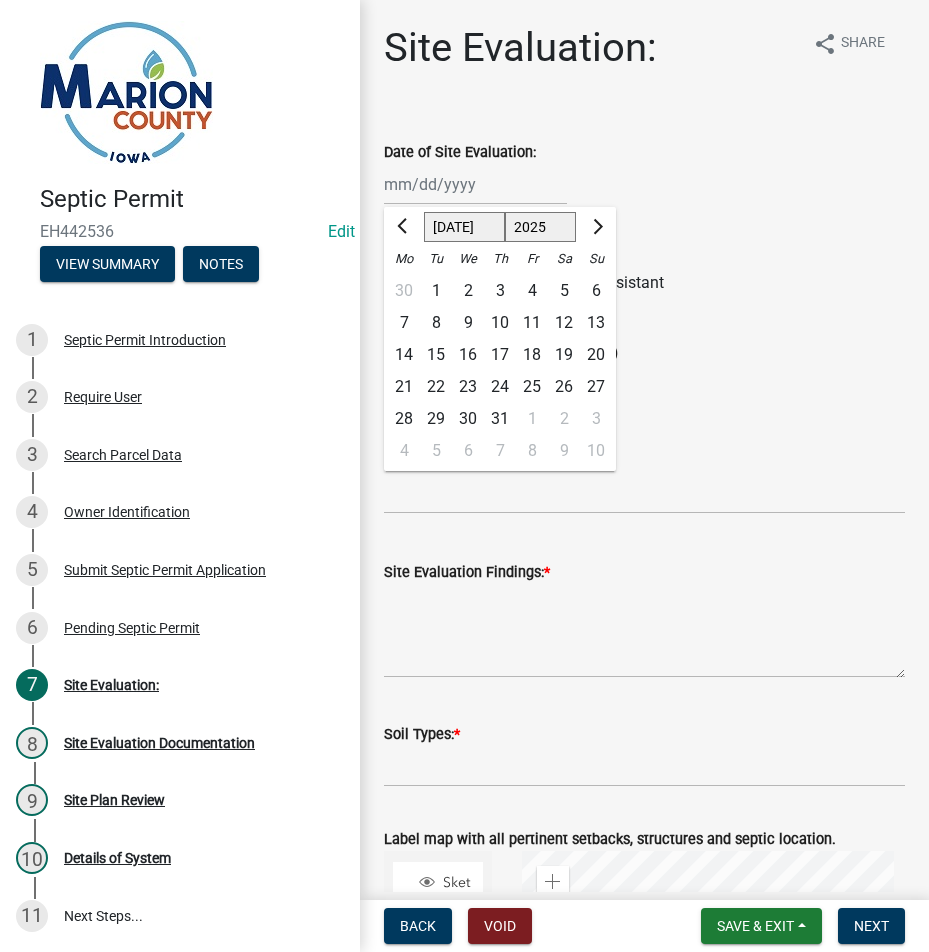 drag, startPoint x: 752, startPoint y: 328, endPoint x: 721, endPoint y: 362, distance: 46.010868 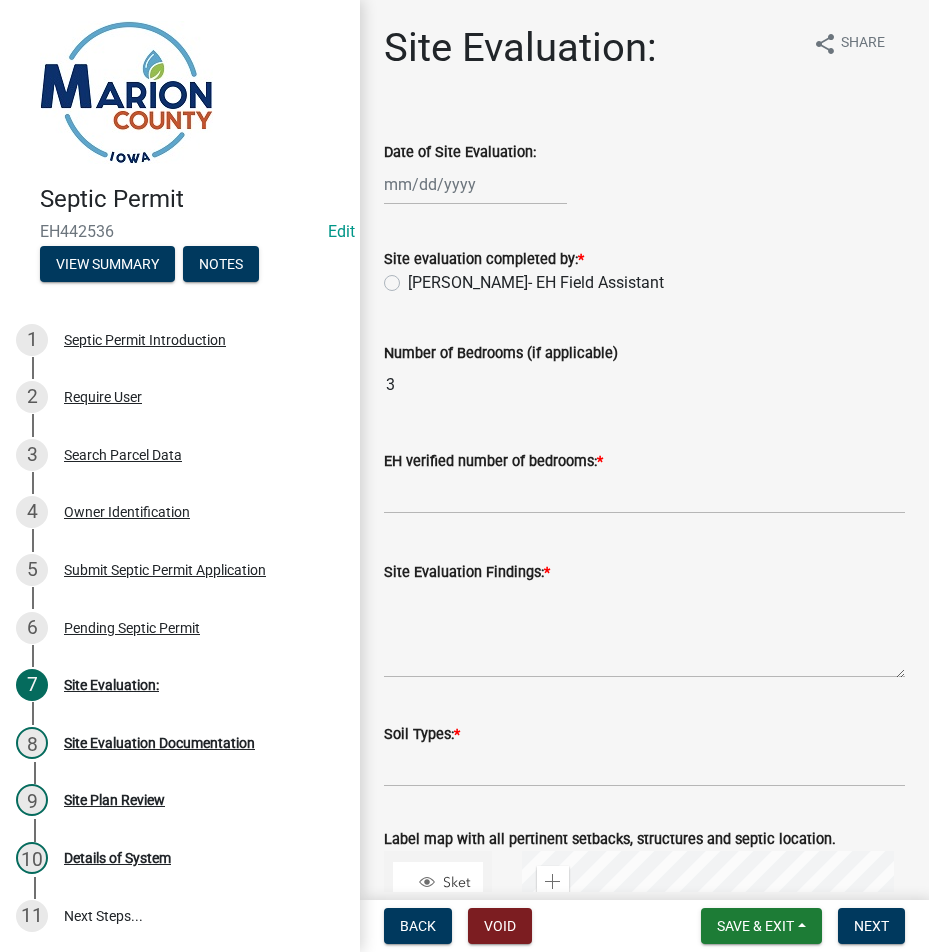 select on "7" 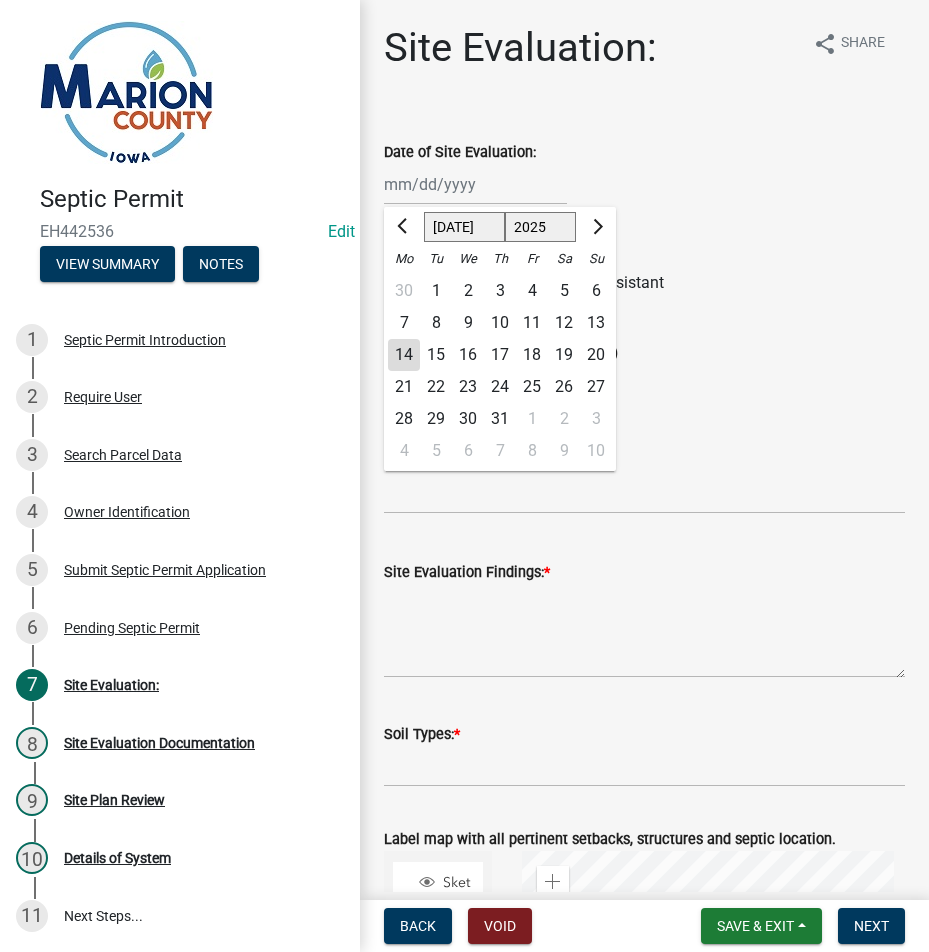 click on "[PERSON_NAME] Feb Mar Apr [PERSON_NAME][DATE] Oct Nov [DATE] 1526 1527 1528 1529 1530 1531 1532 1533 1534 1535 1536 1537 1538 1539 1540 1541 1542 1543 1544 1545 1546 1547 1548 1549 1550 1551 1552 1553 1554 1555 1556 1557 1558 1559 1560 1561 1562 1563 1564 1565 1566 1567 1568 1569 1570 1571 1572 1573 1574 1575 1576 1577 1578 1579 1580 1581 1582 1583 1584 1585 1586 1587 1588 1589 1590 1591 1592 1593 1594 1595 1596 1597 1598 1599 1600 1601 1602 1603 1604 1605 1606 1607 1608 1609 1610 1611 1612 1613 1614 1615 1616 1617 1618 1619 1620 1621 1622 1623 1624 1625 1626 1627 1628 1629 1630 1631 1632 1633 1634 1635 1636 1637 1638 1639 1640 1641 1642 1643 1644 1645 1646 1647 1648 1649 1650 1651 1652 1653 1654 1655 1656 1657 1658 1659 1660 1661 1662 1663 1664 1665 1666 1667 1668 1669 1670 1671 1672 1673 1674 1675 1676 1677 1678 1679 1680 1681 1682 1683 1684 1685 1686 1687 1688 1689 1690 1691 1692 1693 1694 1695 1696 1697 1698 1699 1700 1701 1702 1703 1704 1705 1706 1707 1708 1709 1710 1711 1712 1713 1714 1715 1716 1717 1718 1719 1" 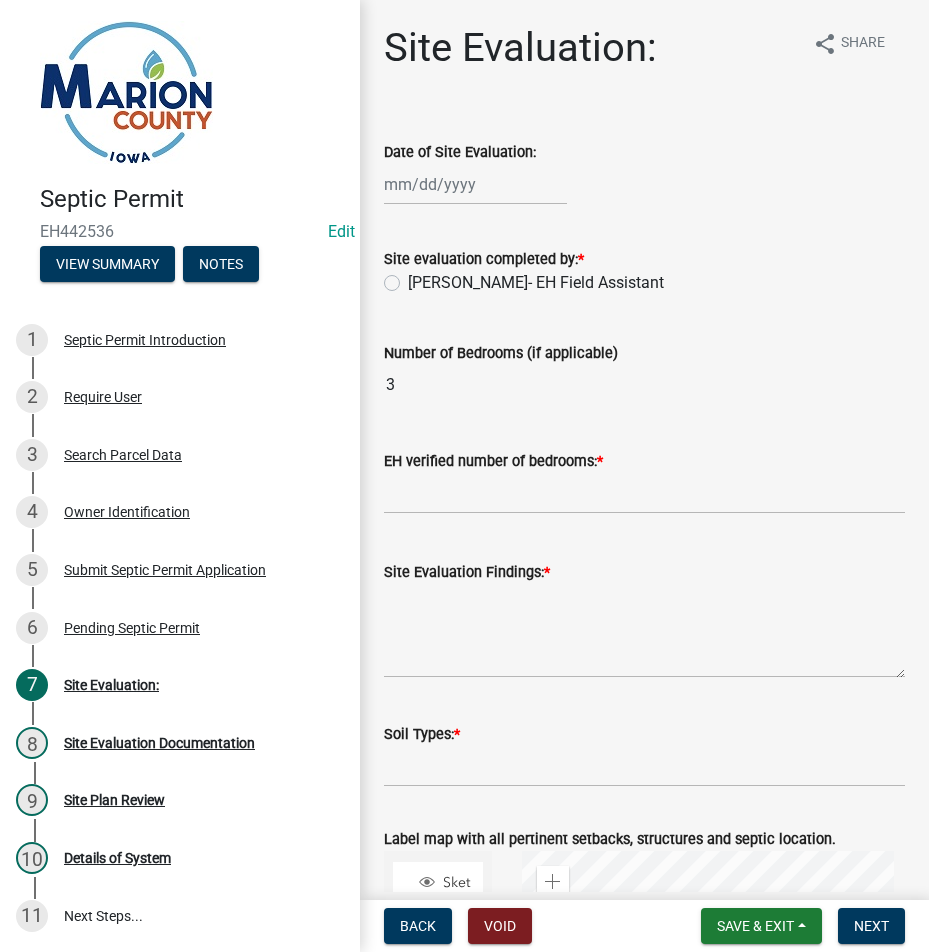 type on "[DATE]" 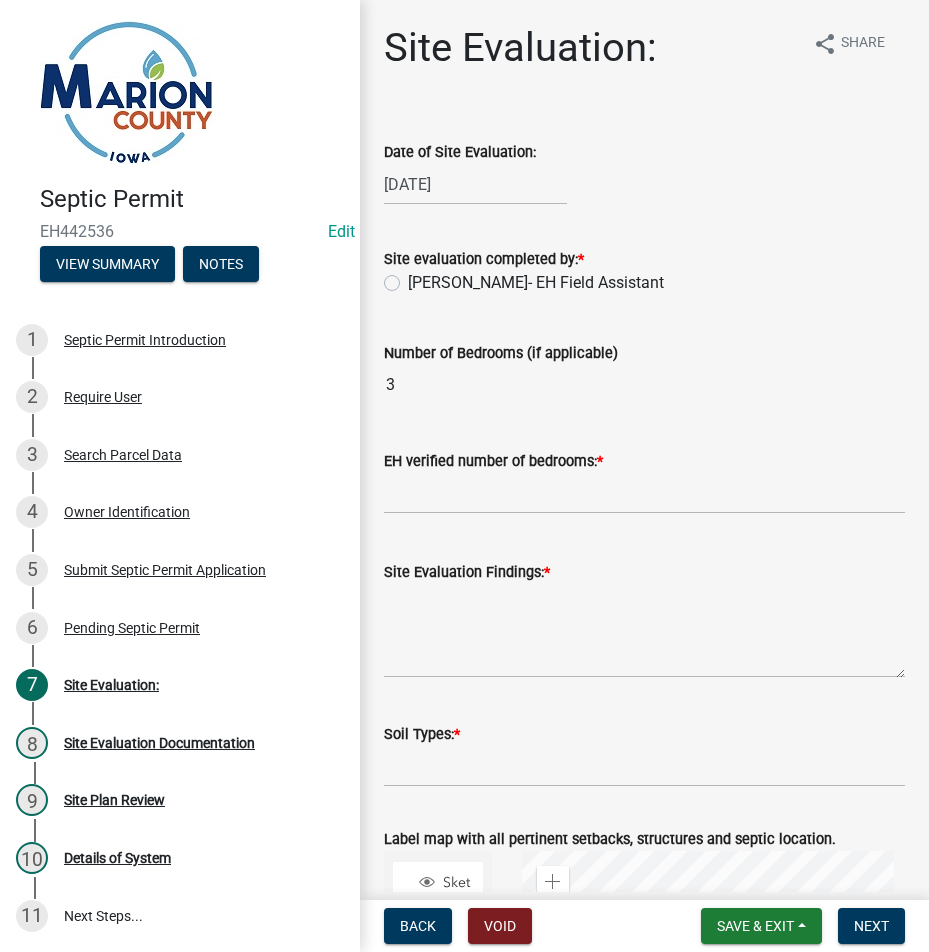click on "[PERSON_NAME]- EH Field Assistant" 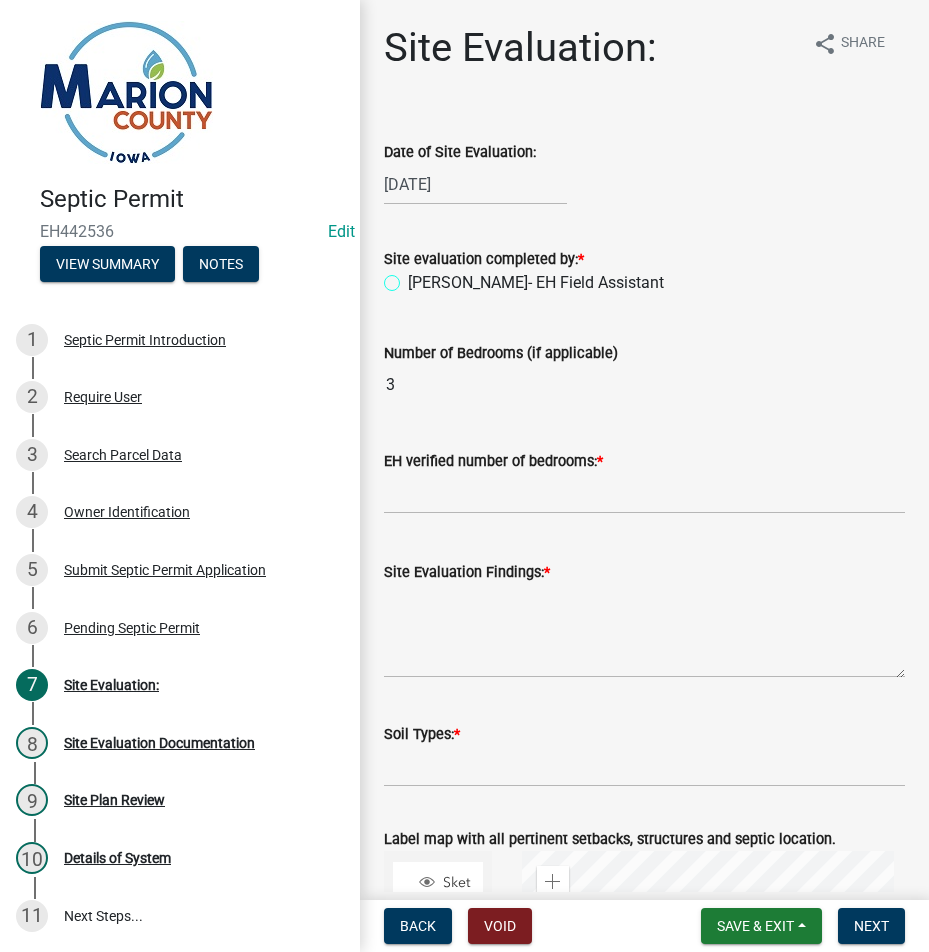 click on "[PERSON_NAME]- EH Field Assistant" at bounding box center (414, 277) 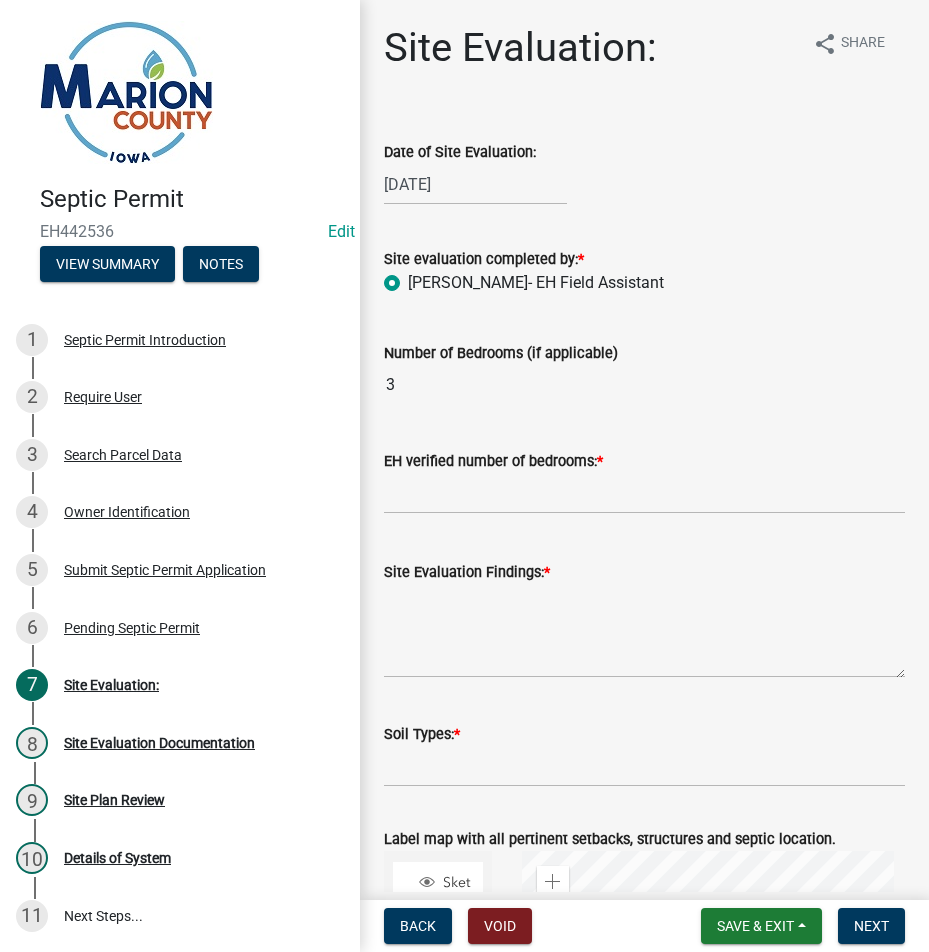 radio on "true" 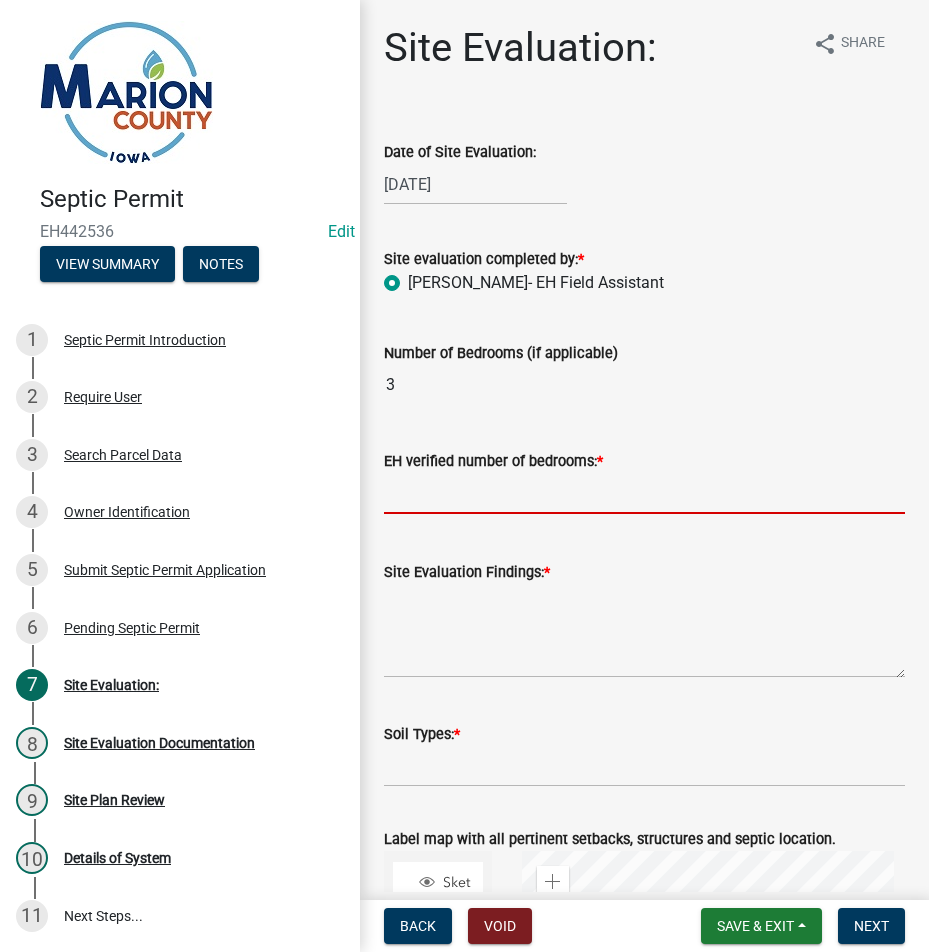 click 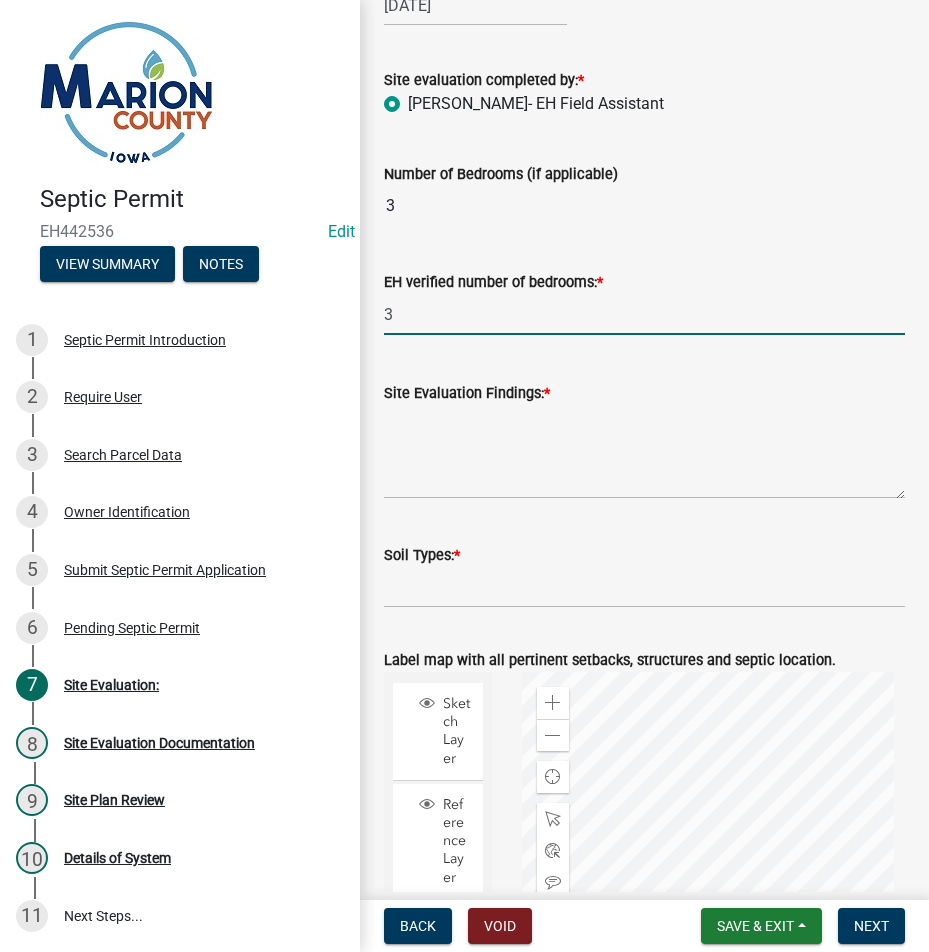 scroll, scrollTop: 400, scrollLeft: 0, axis: vertical 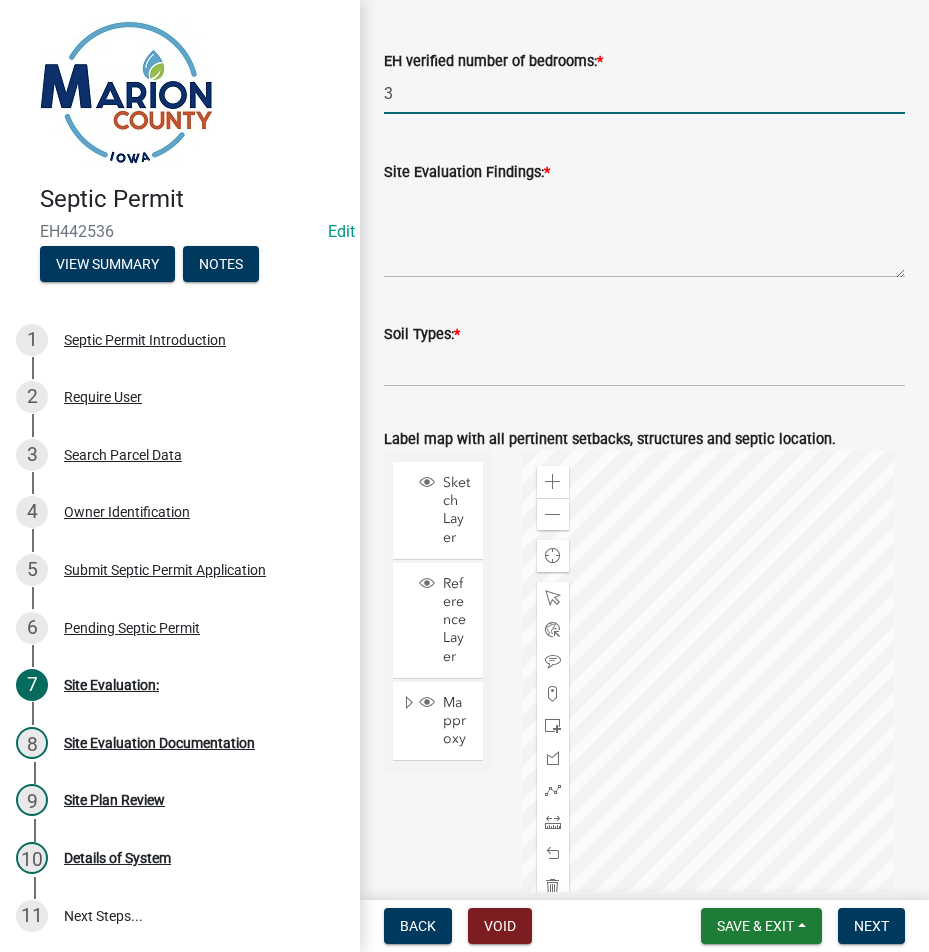 type on "3" 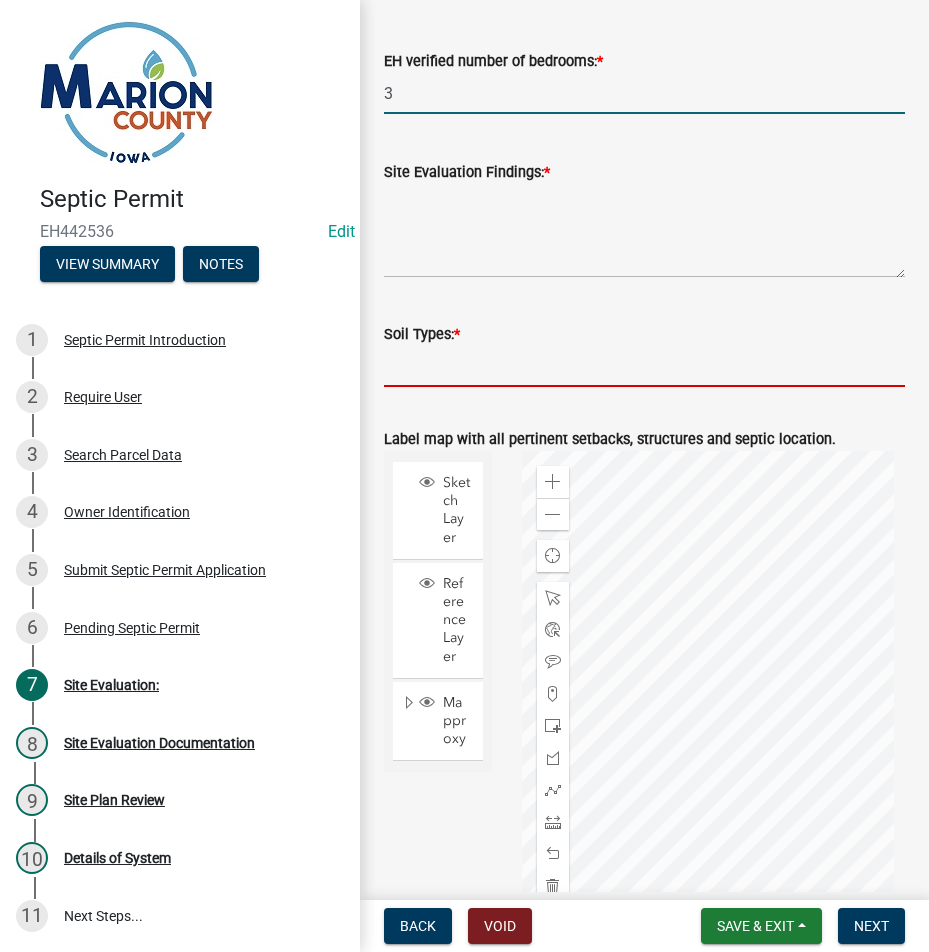 click on "Soil Types:  *" at bounding box center (644, 366) 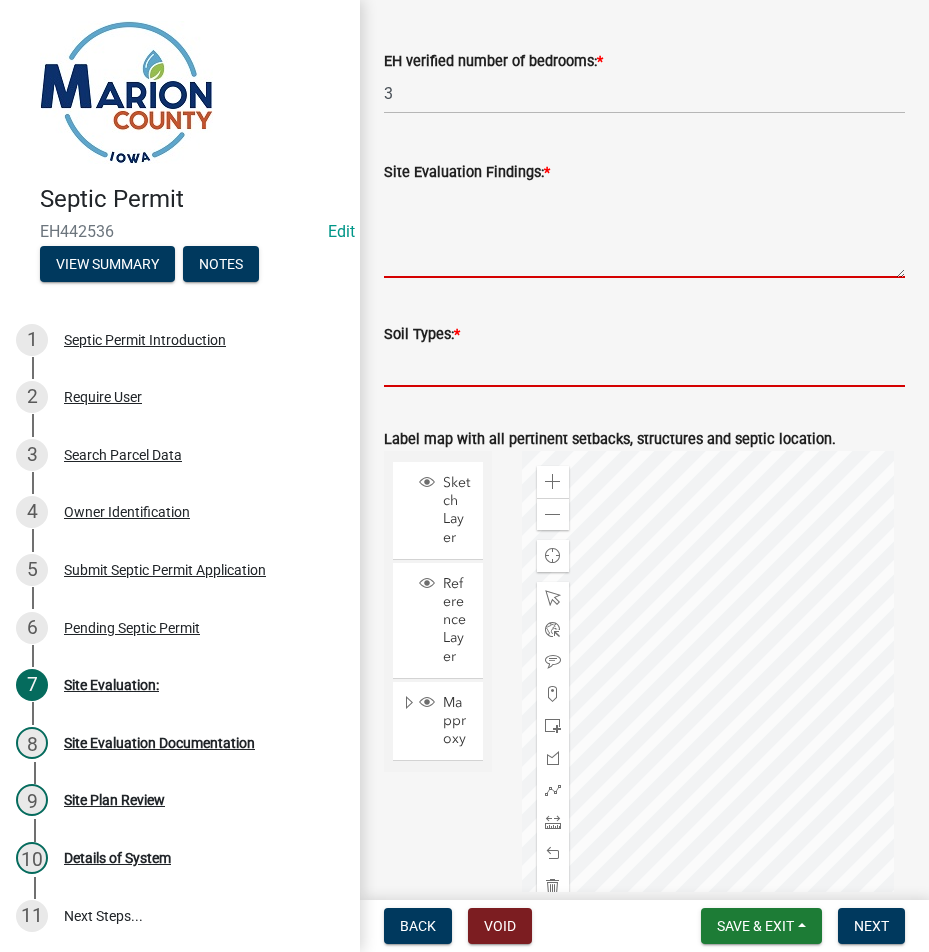 click on "Site Evaluation Findings:  *" at bounding box center [644, 231] 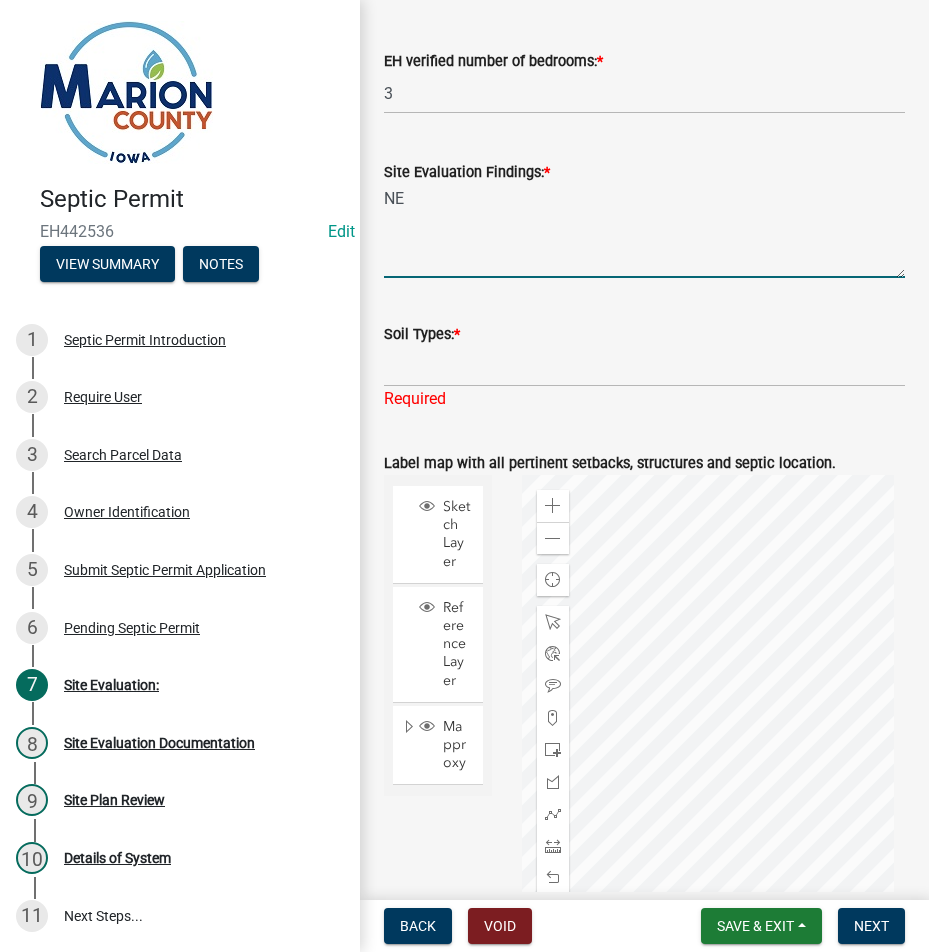 type on "N" 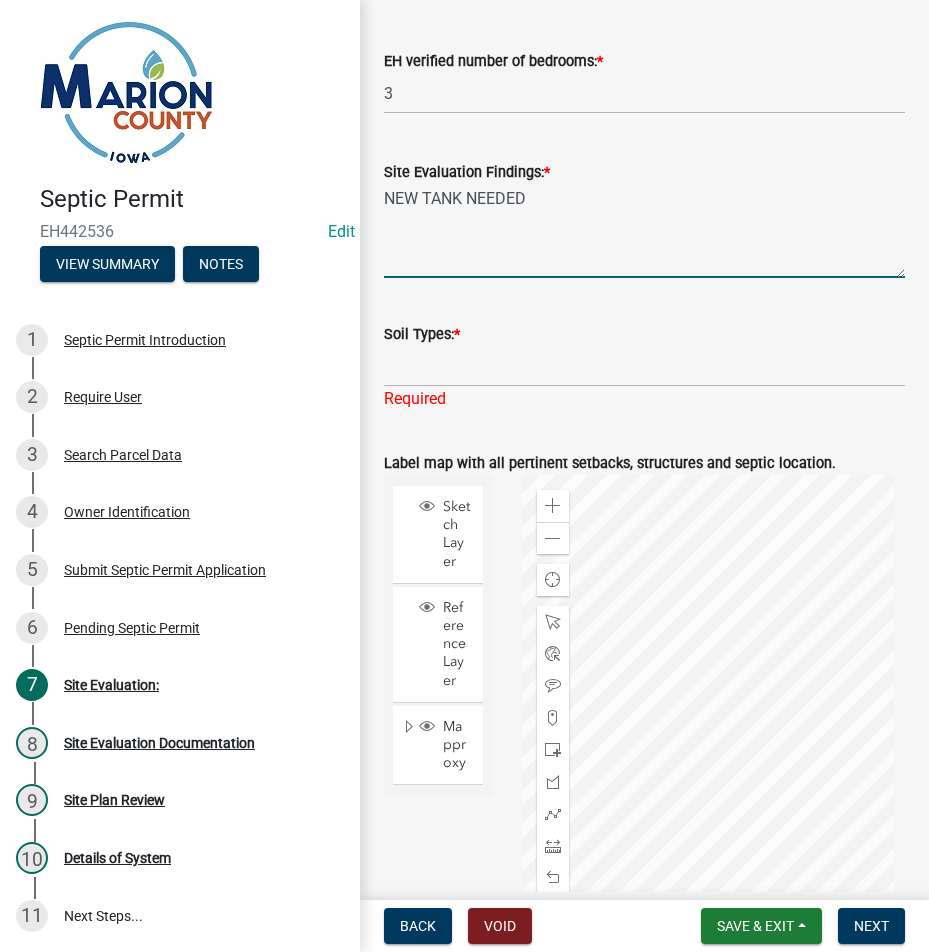 type on "NEW TANK NEEDED" 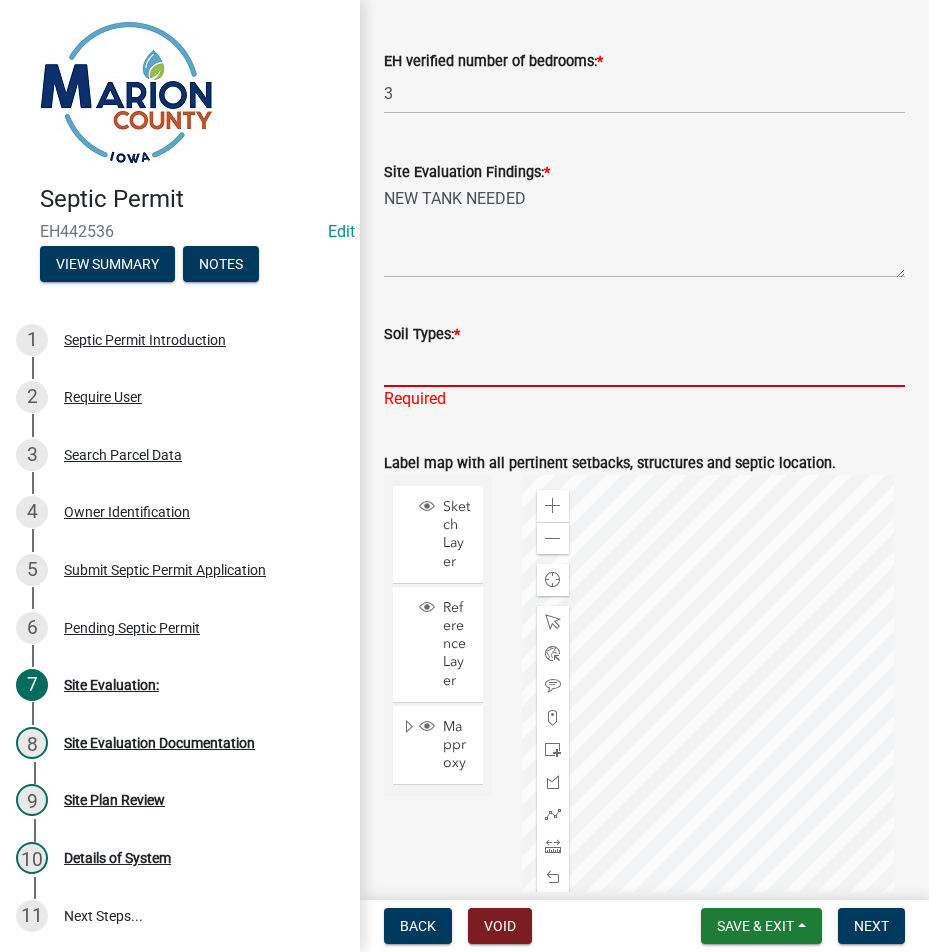click on "Soil Types:  *" at bounding box center [644, 366] 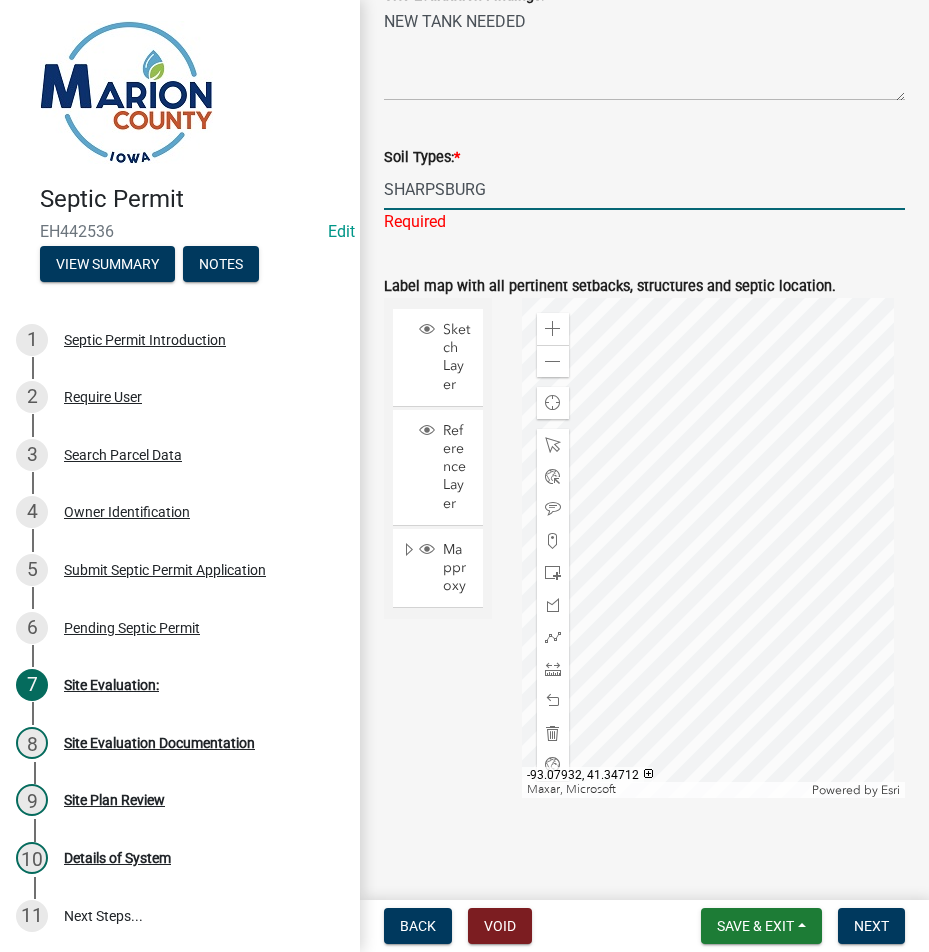 scroll, scrollTop: 579, scrollLeft: 0, axis: vertical 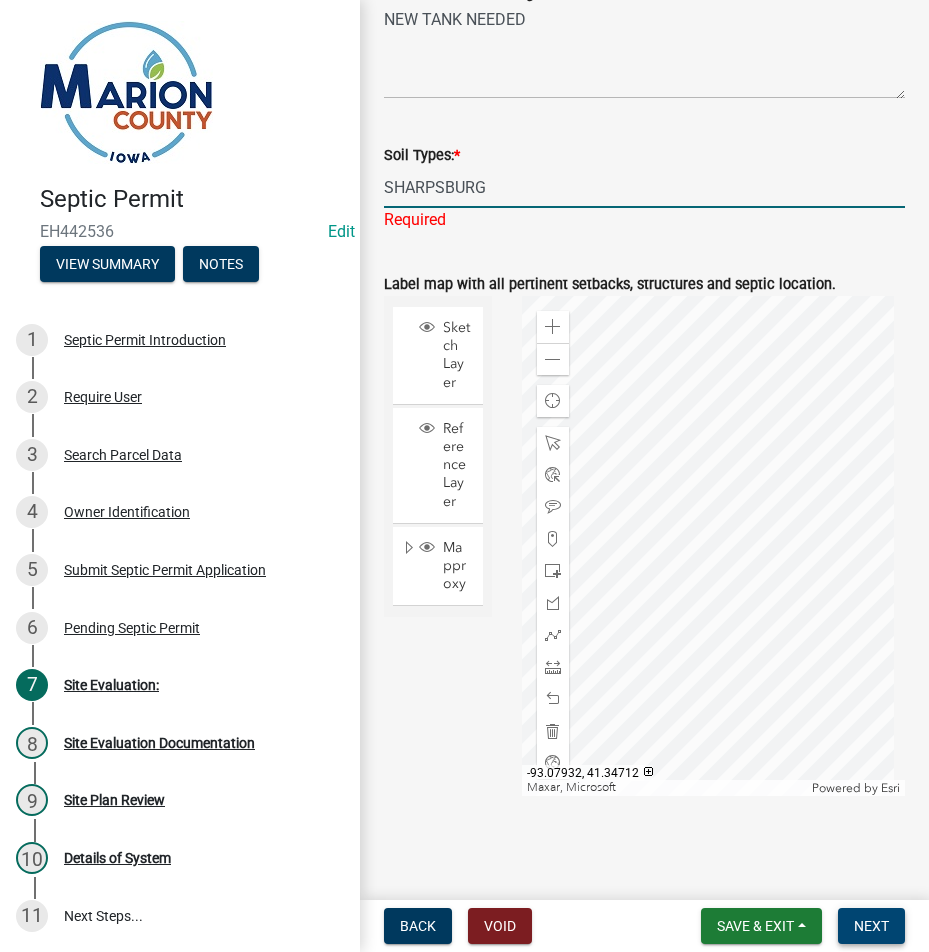 type on "SHARPSBURG" 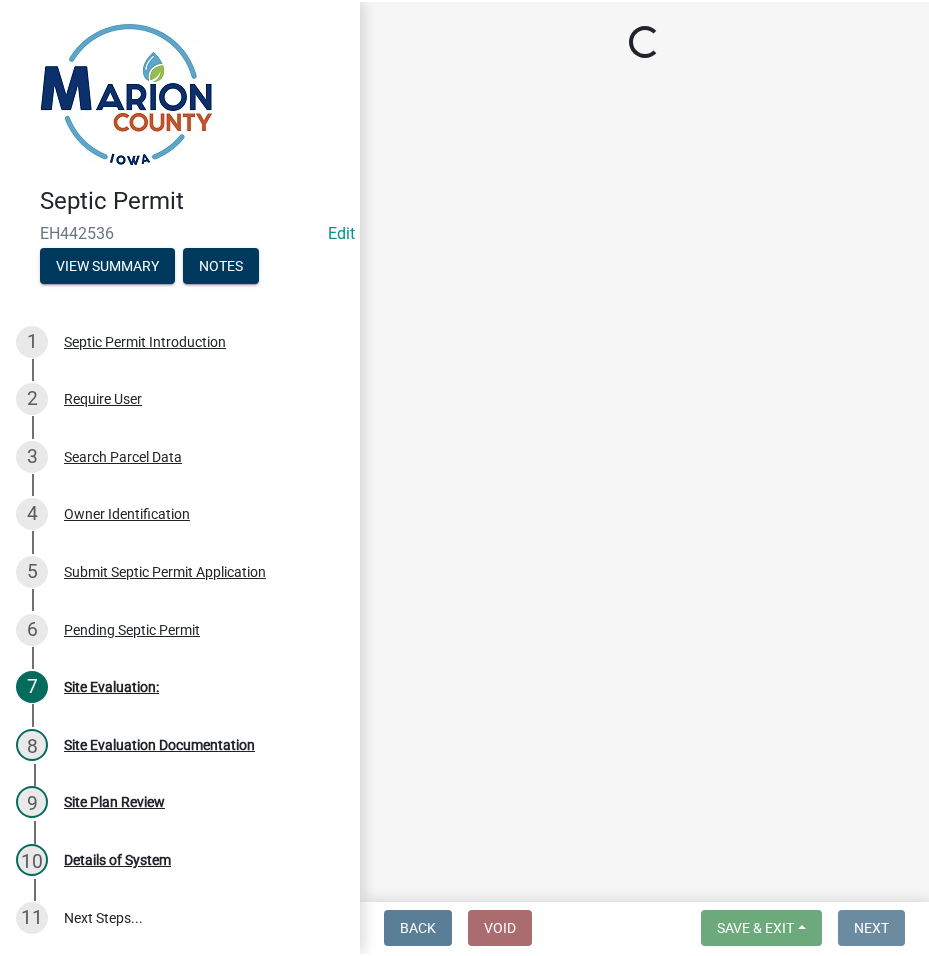scroll, scrollTop: 0, scrollLeft: 0, axis: both 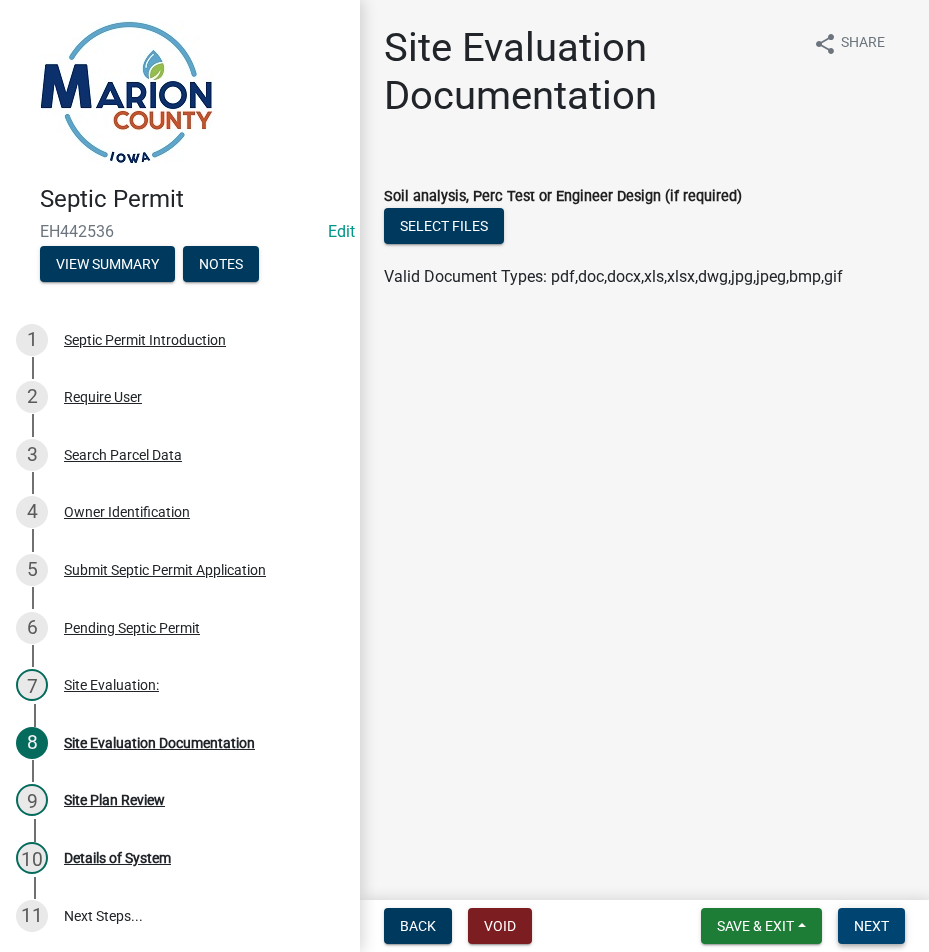 click on "Next" at bounding box center (871, 926) 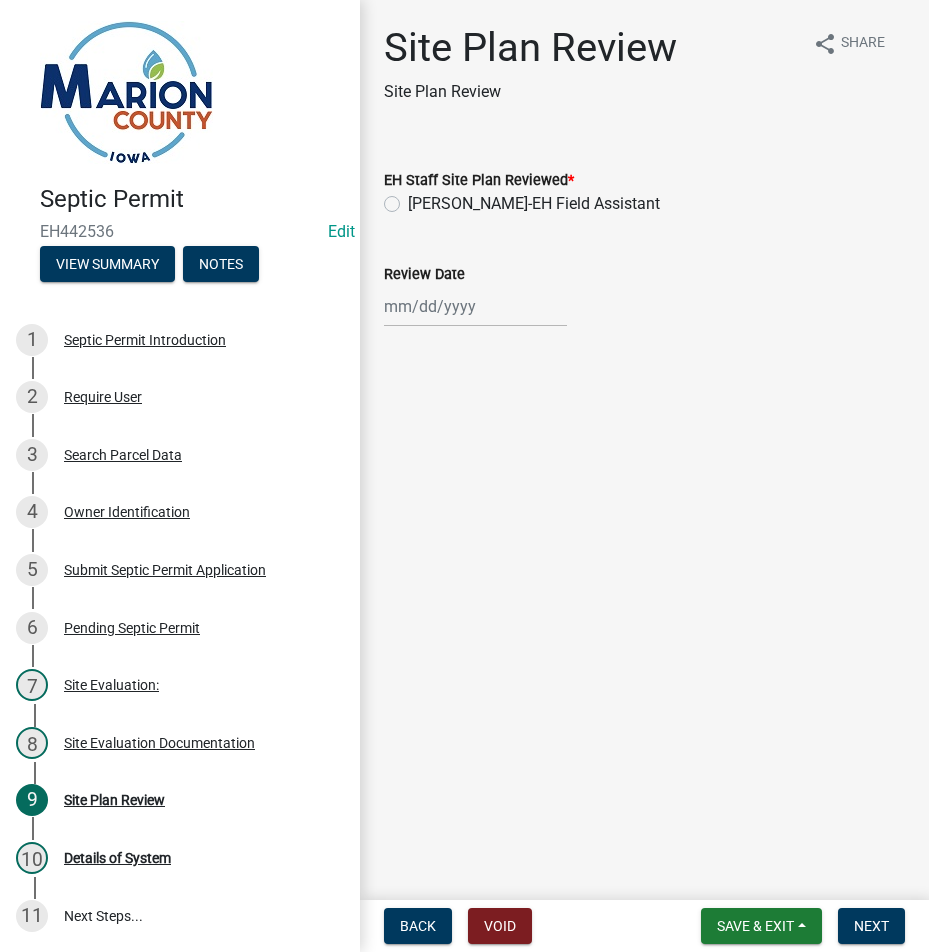 click on "[PERSON_NAME]-EH Field Assistant" 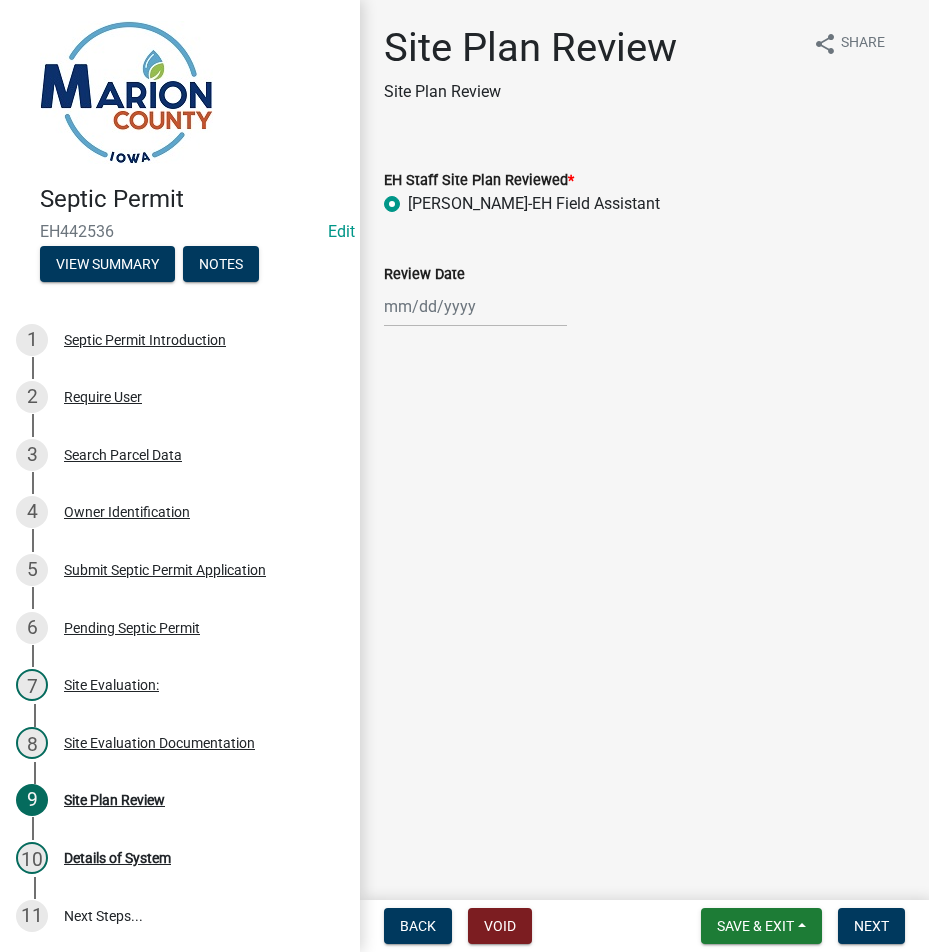 radio on "true" 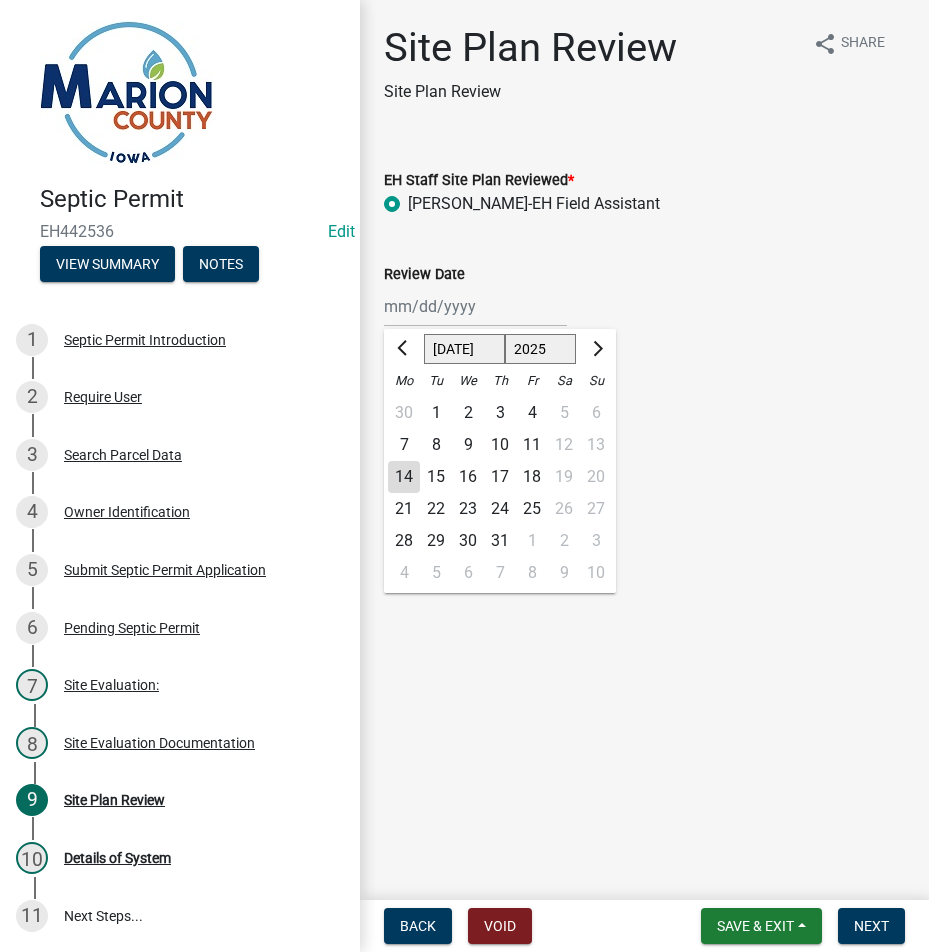 drag, startPoint x: 405, startPoint y: 478, endPoint x: 707, endPoint y: 758, distance: 411.83005 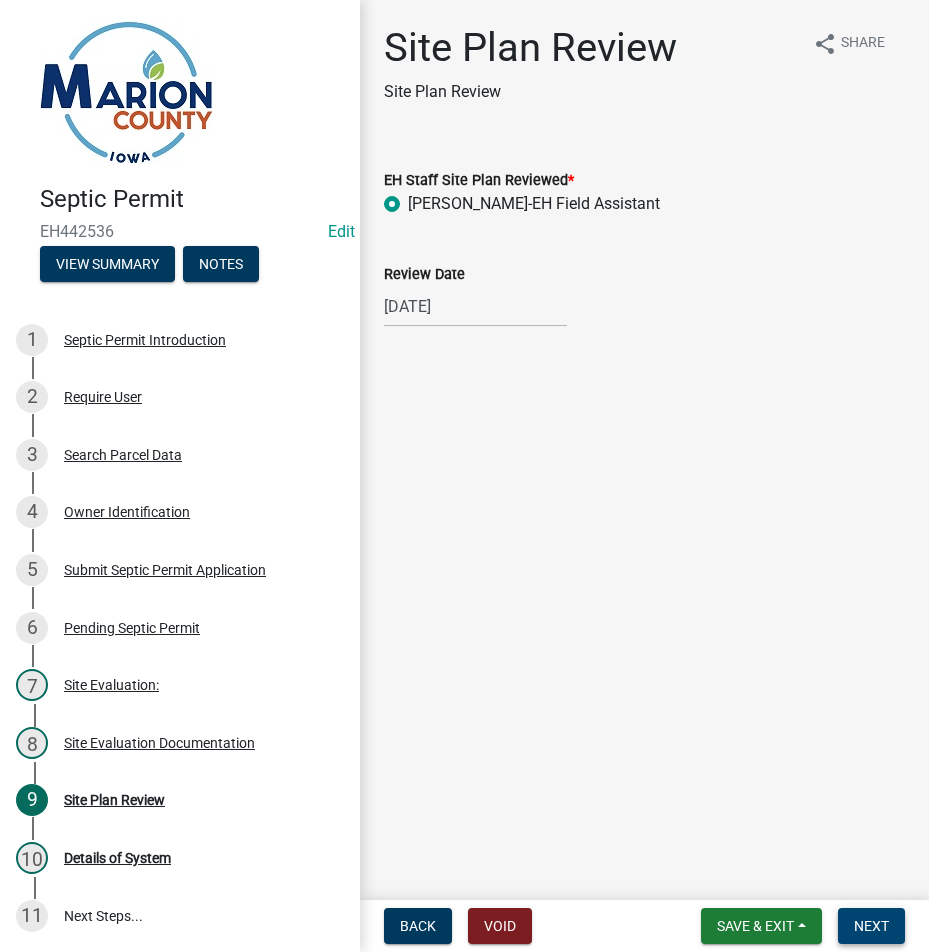 drag, startPoint x: 876, startPoint y: 922, endPoint x: 883, endPoint y: 896, distance: 26.925823 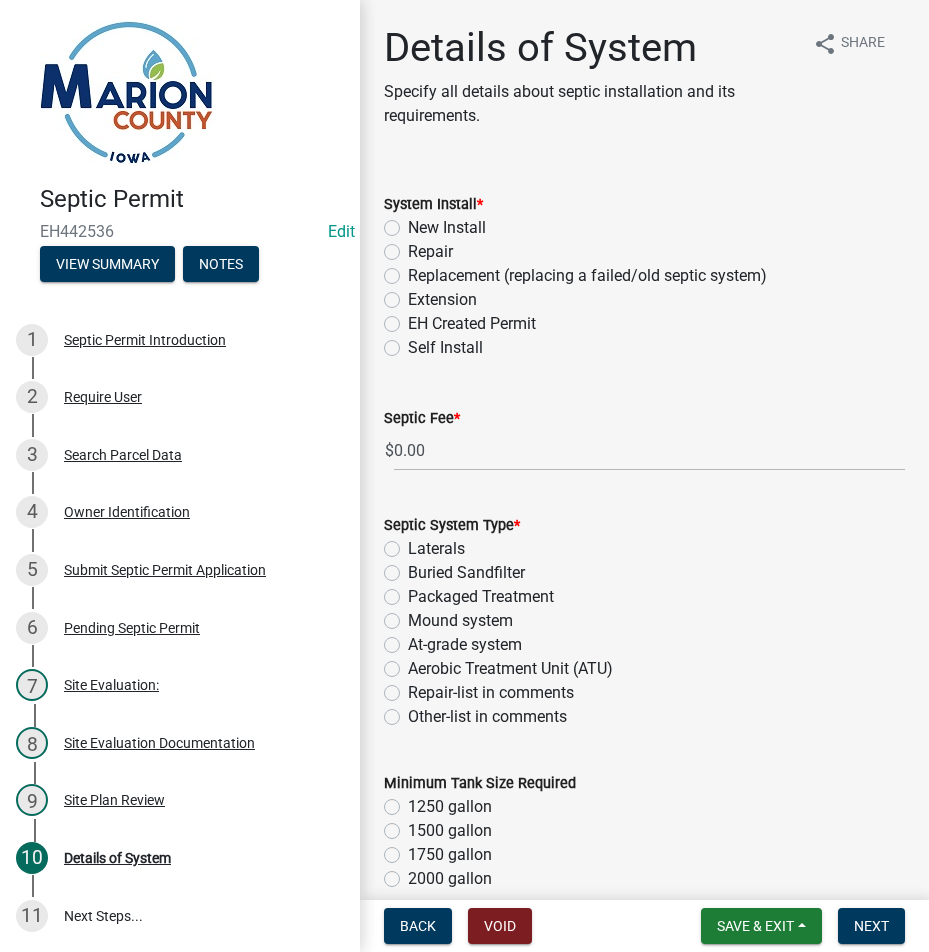 click on "Repair" 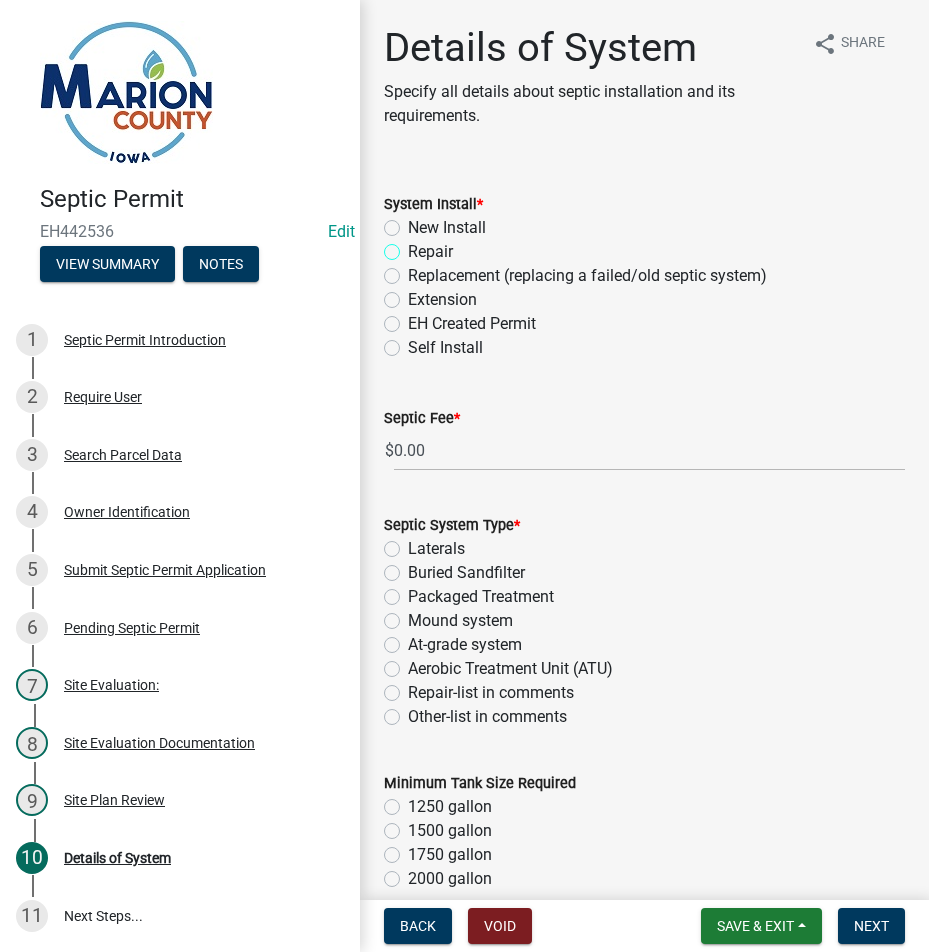 click on "Repair" at bounding box center [414, 246] 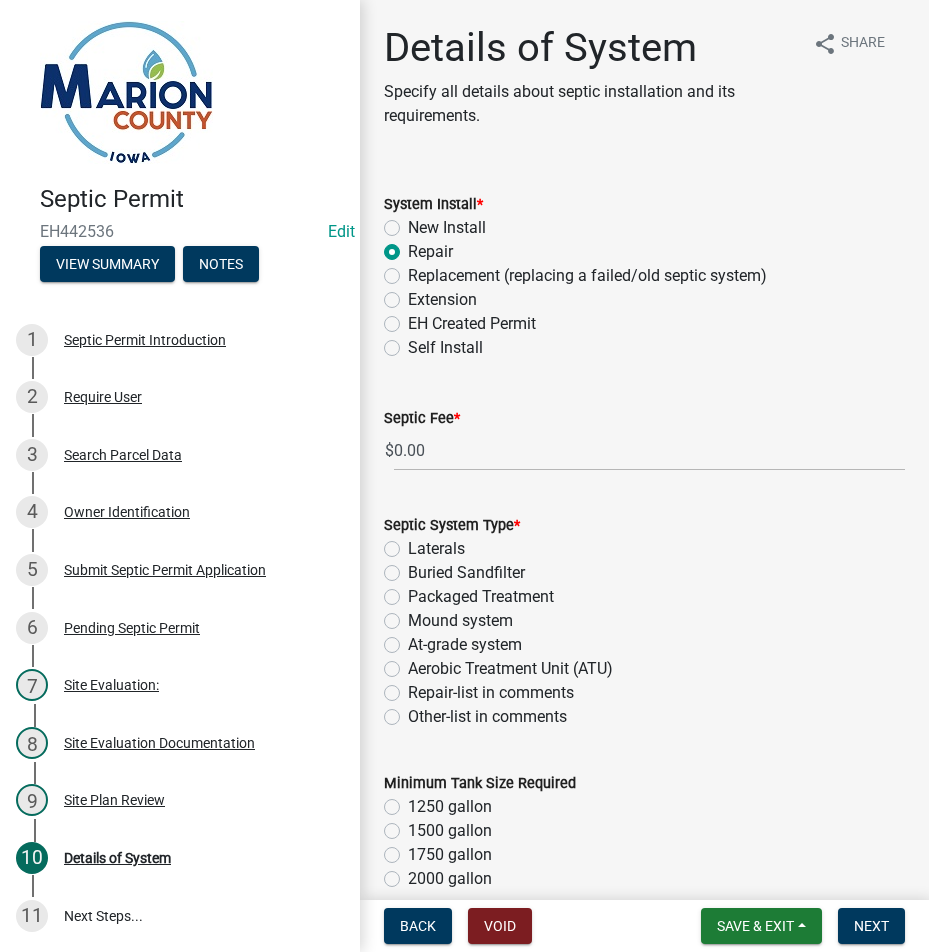 radio on "true" 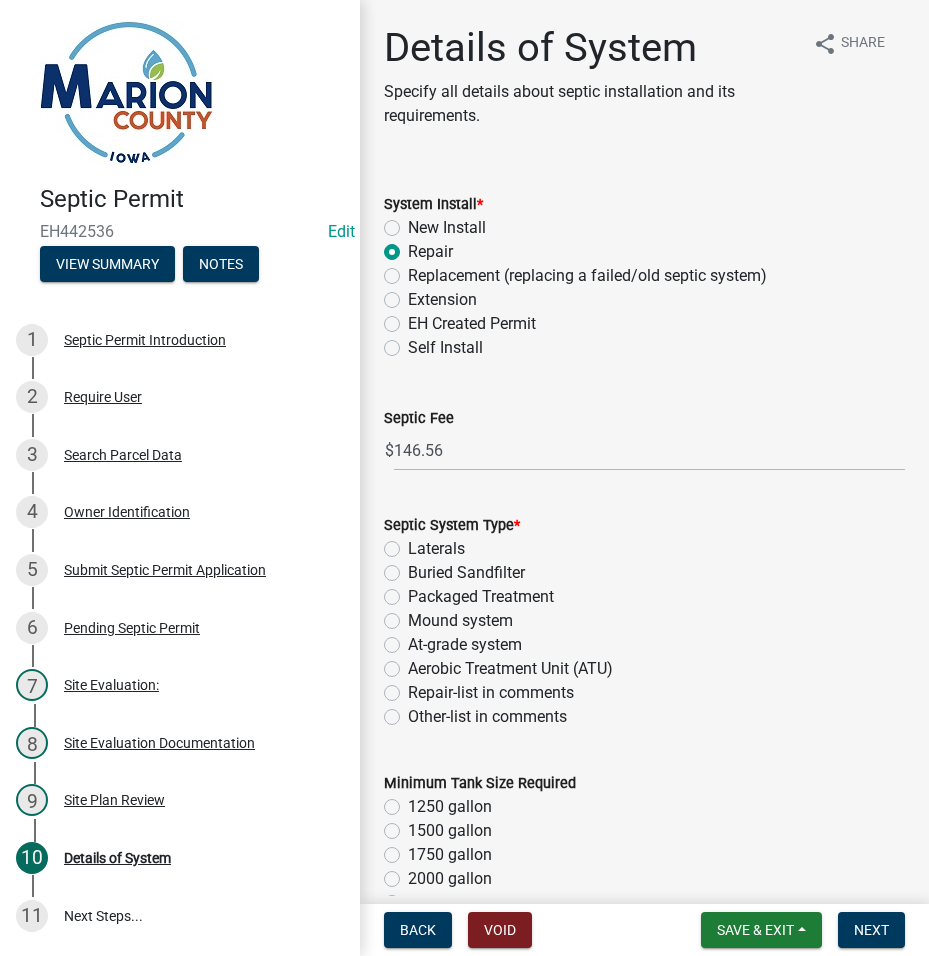 click on "Laterals" 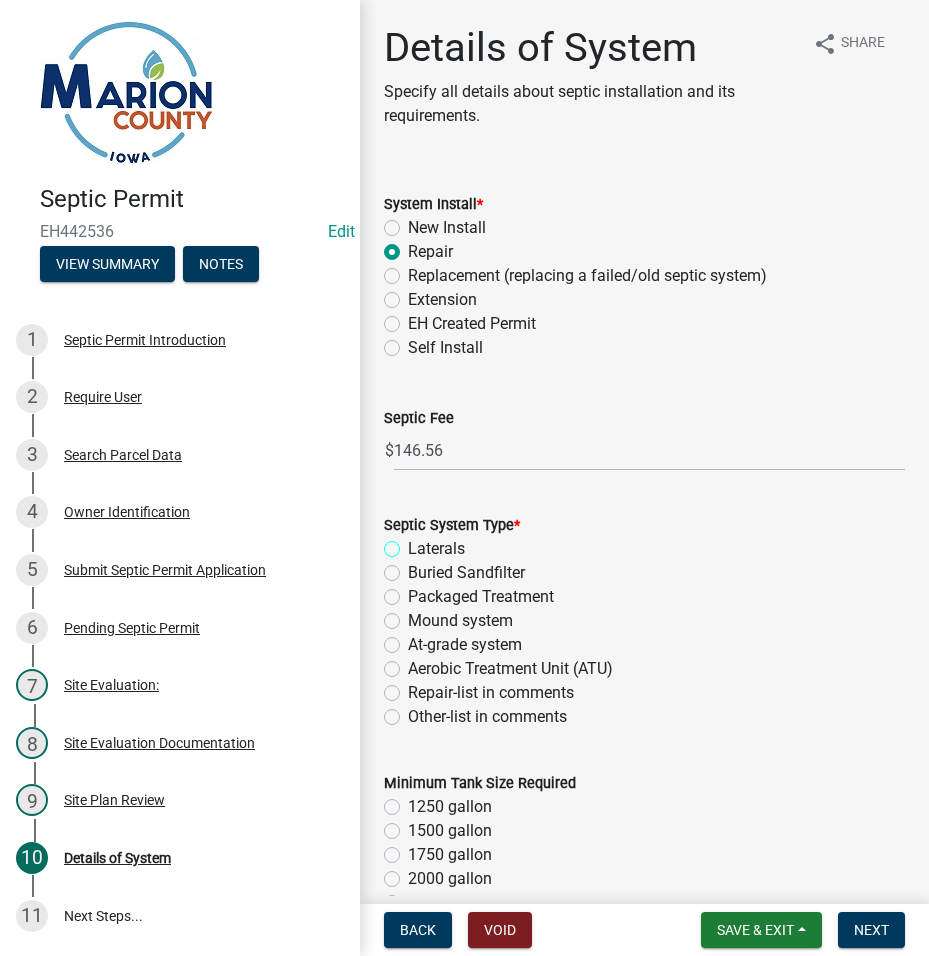 click on "Laterals" at bounding box center [414, 543] 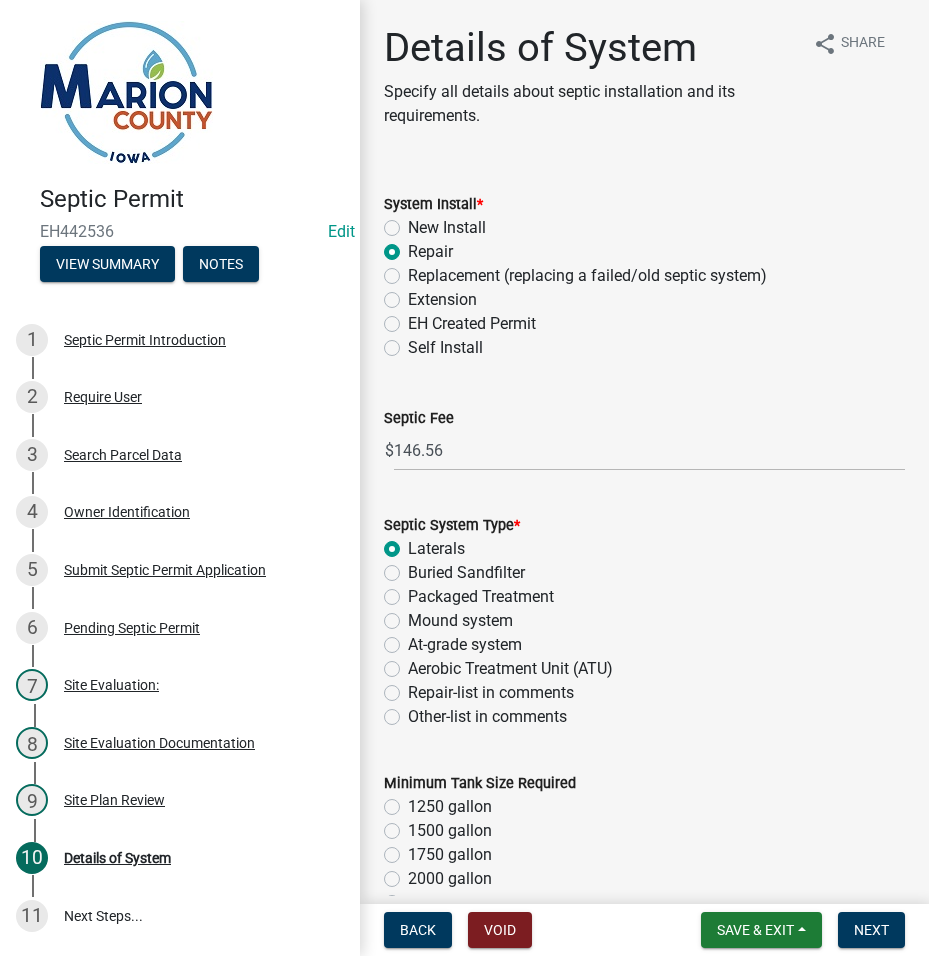 radio on "true" 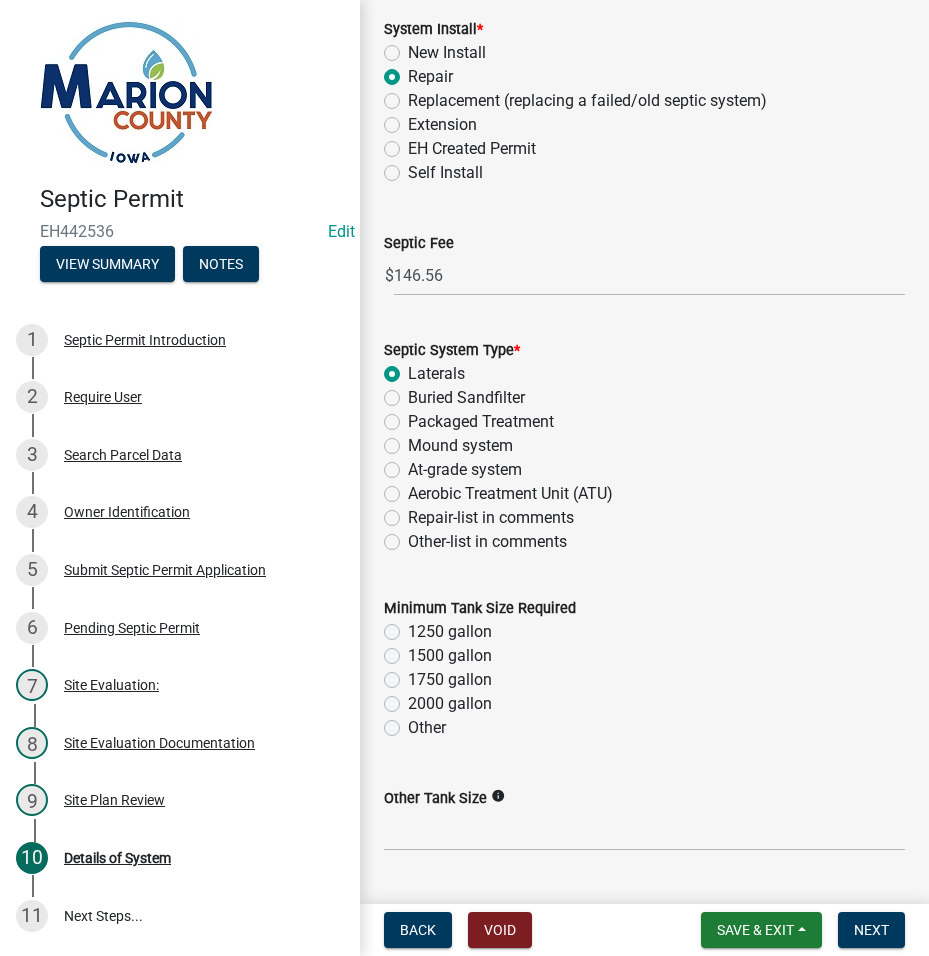 scroll, scrollTop: 400, scrollLeft: 0, axis: vertical 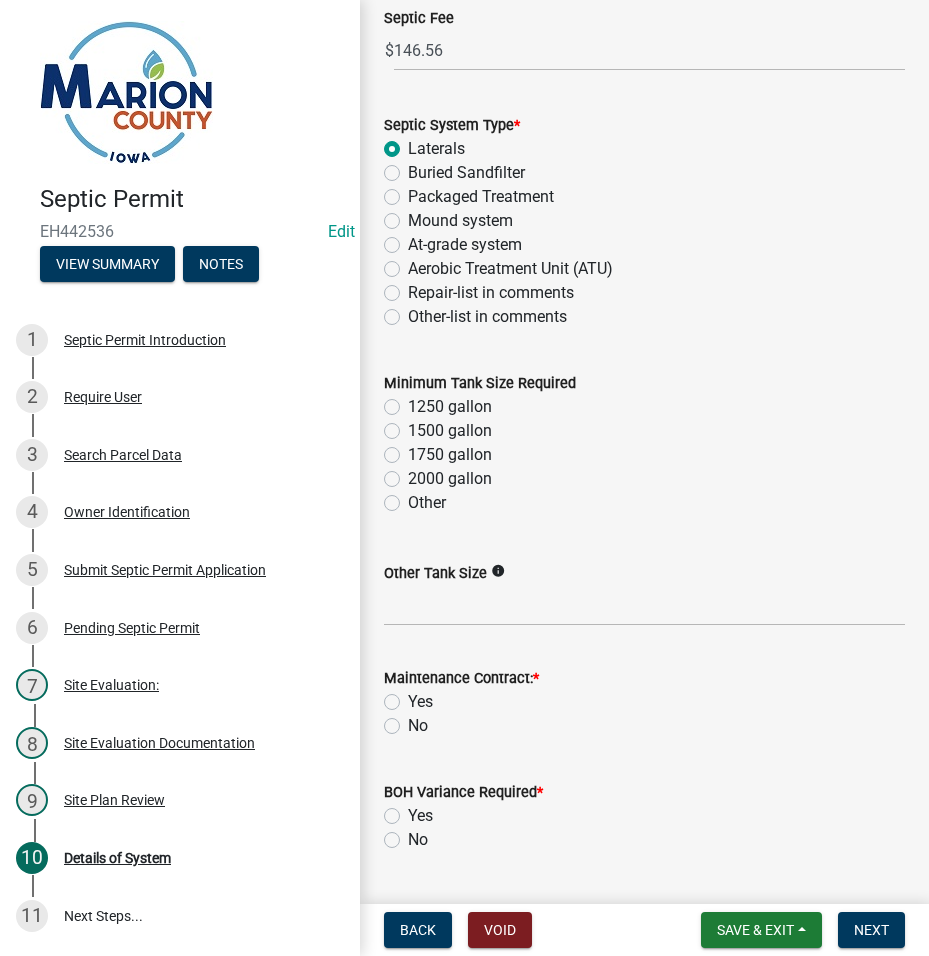 click on "1250 gallon" 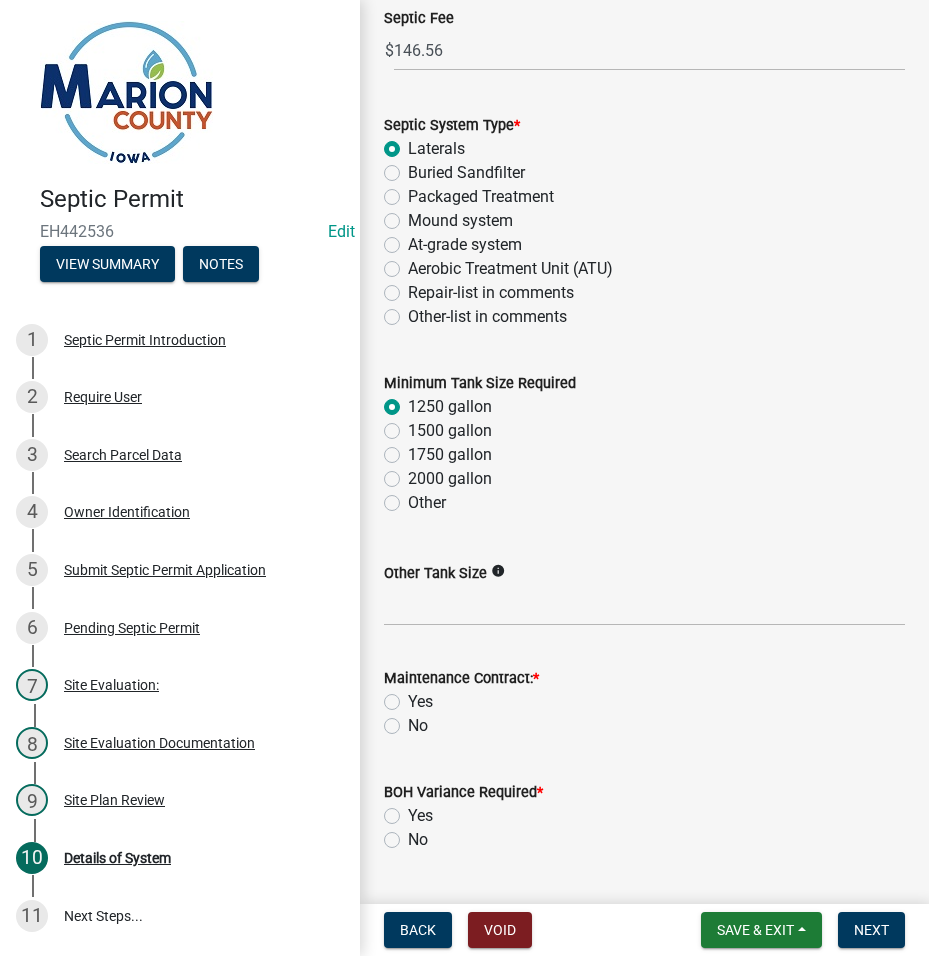 radio on "true" 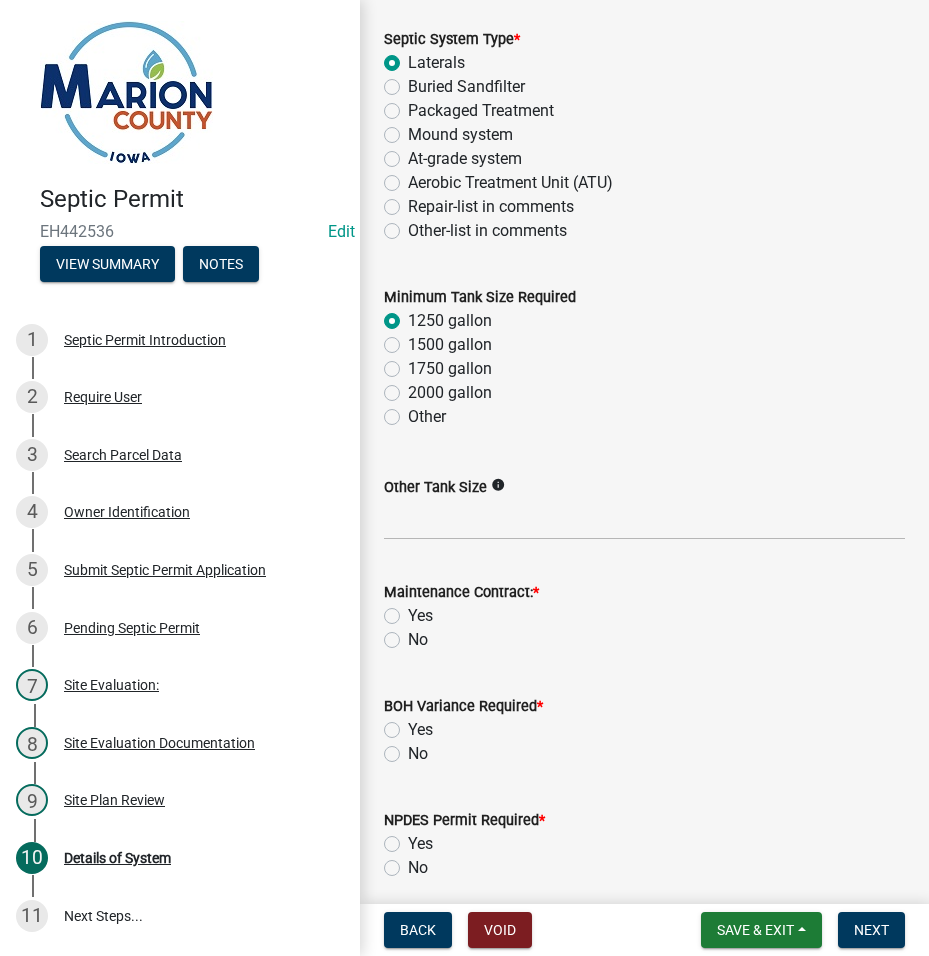 scroll, scrollTop: 600, scrollLeft: 0, axis: vertical 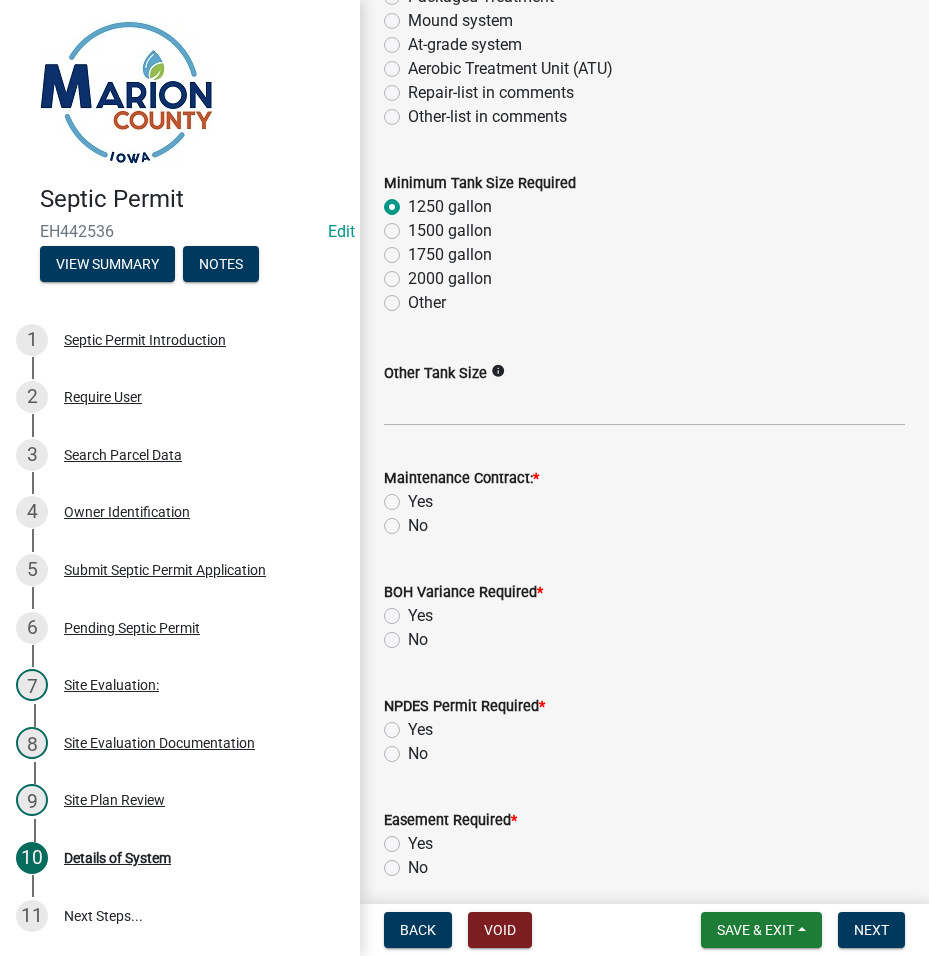 click on "Maintenance Contract:  *  Yes   No" 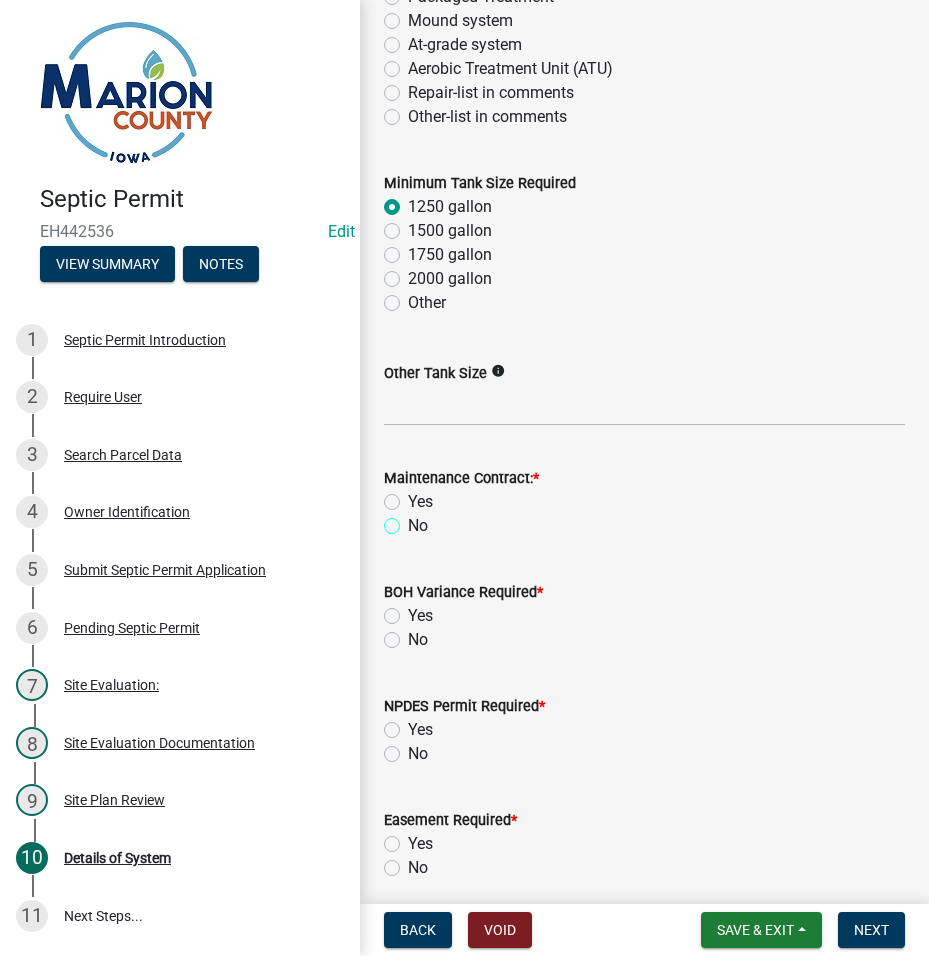 click on "No" at bounding box center [414, 520] 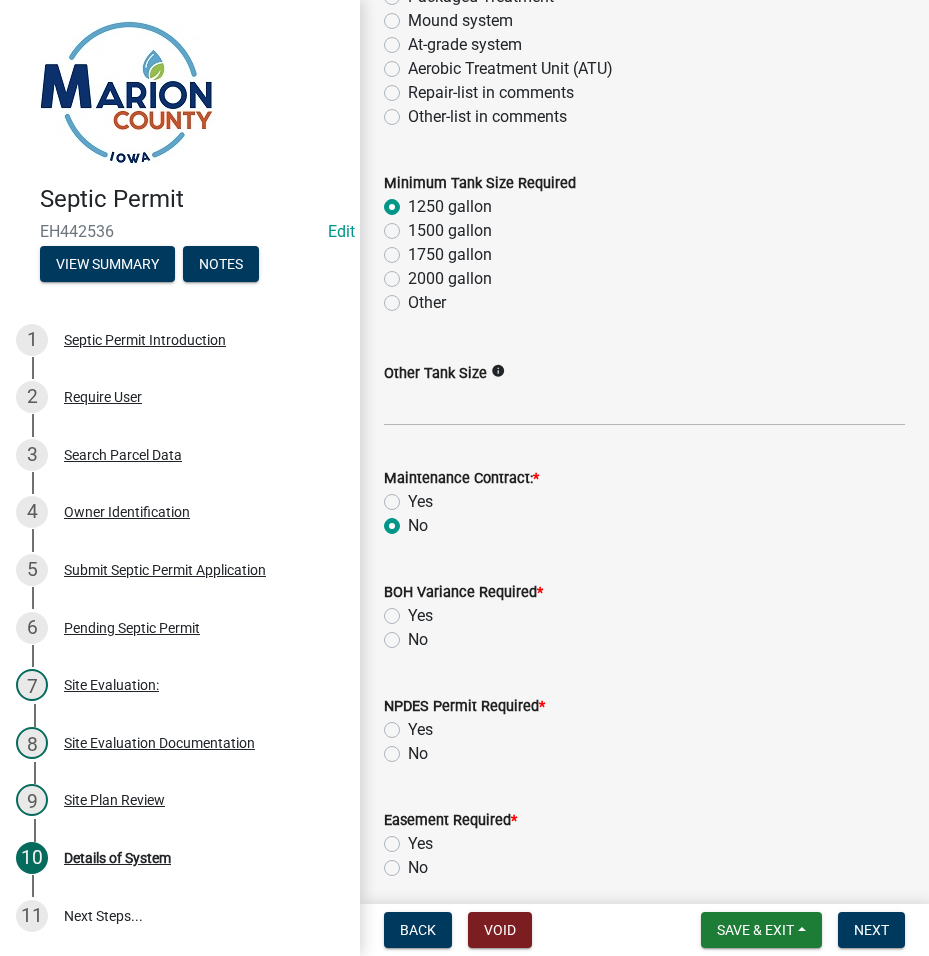 radio on "true" 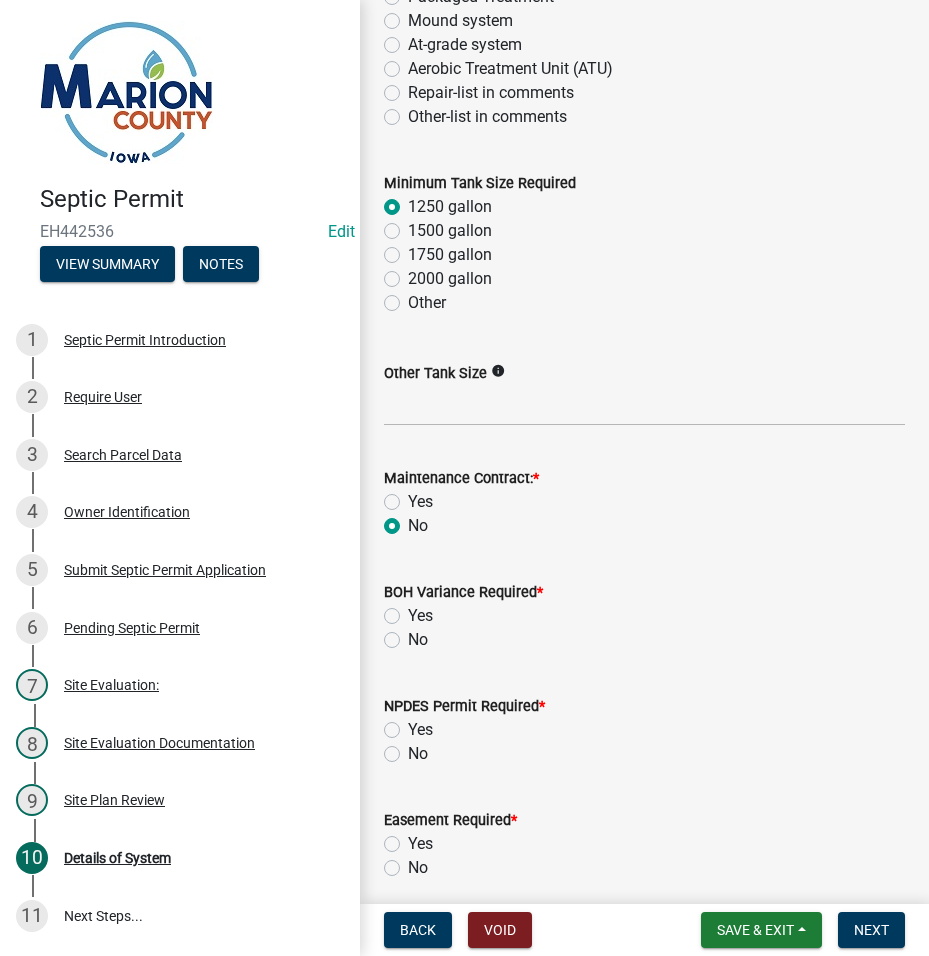 click on "No" 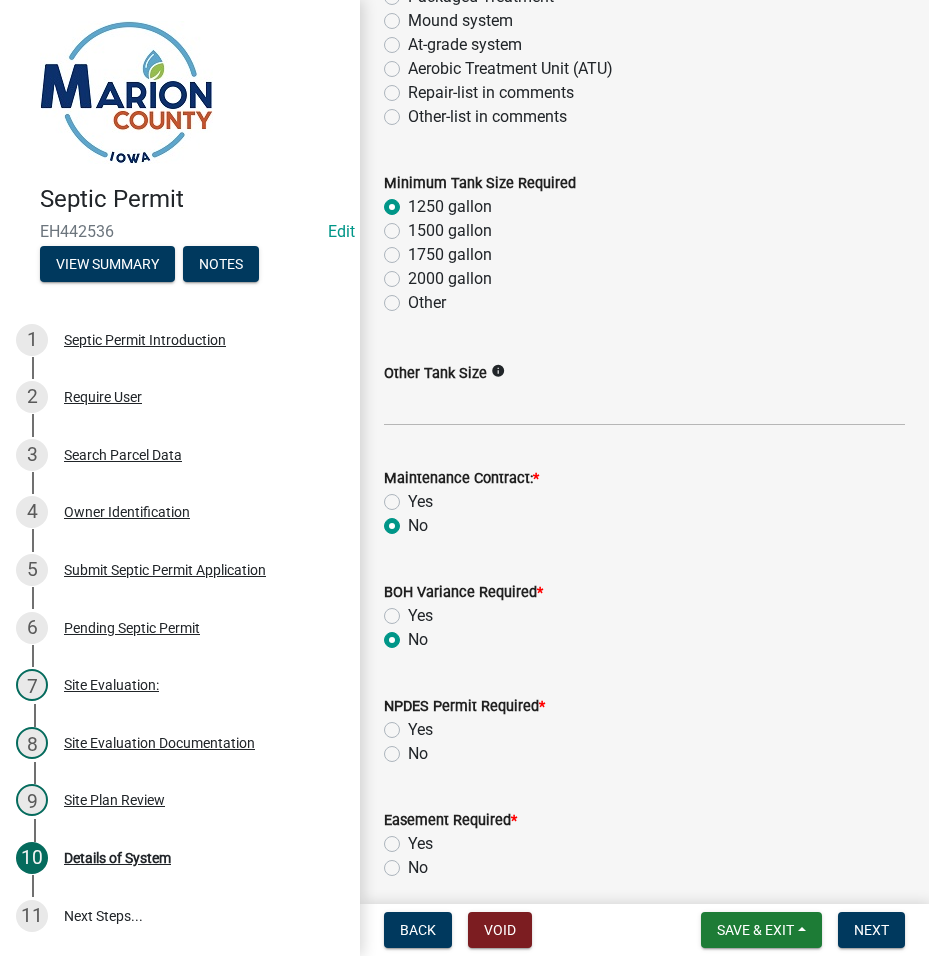 radio on "true" 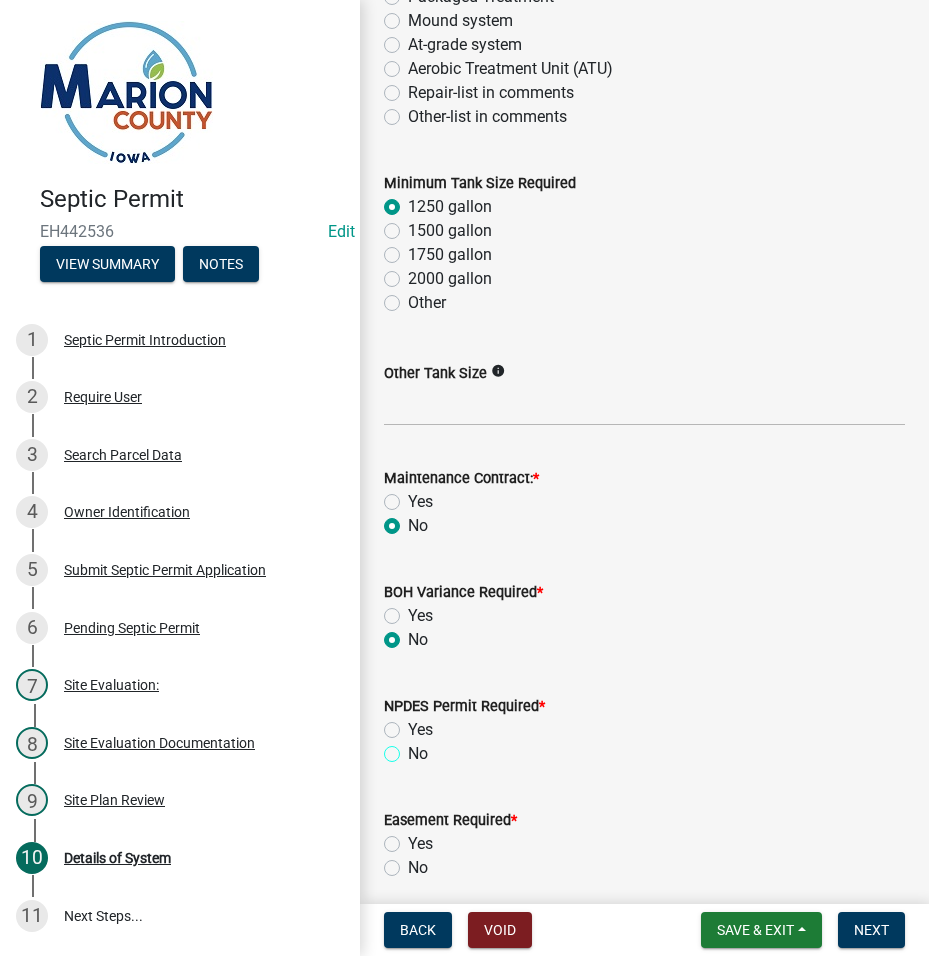click on "No" at bounding box center [414, 748] 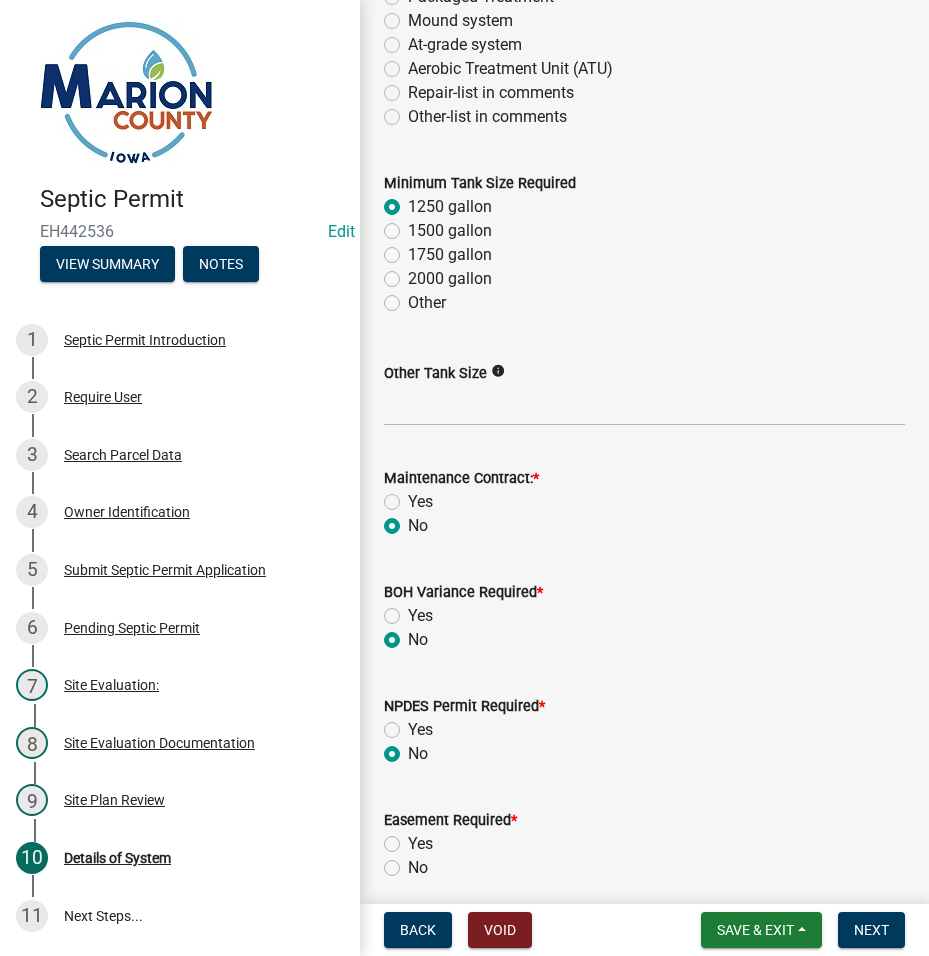 radio on "true" 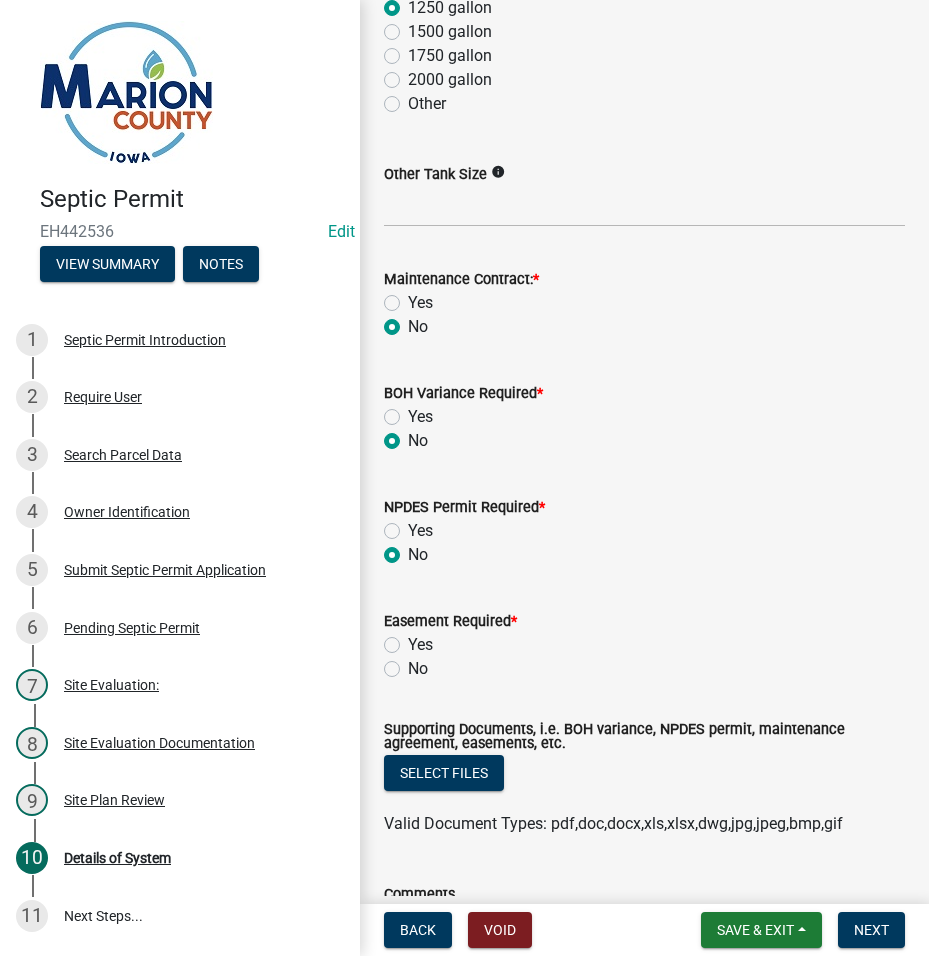 scroll, scrollTop: 800, scrollLeft: 0, axis: vertical 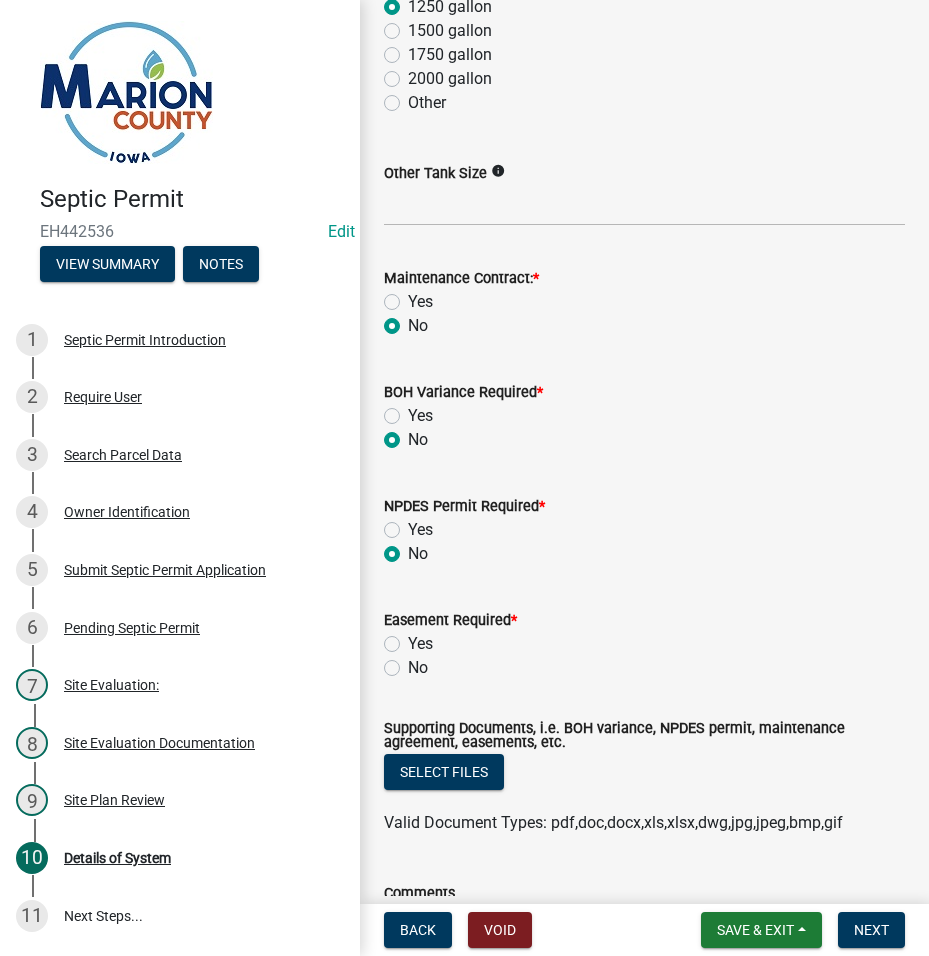 click on "No" 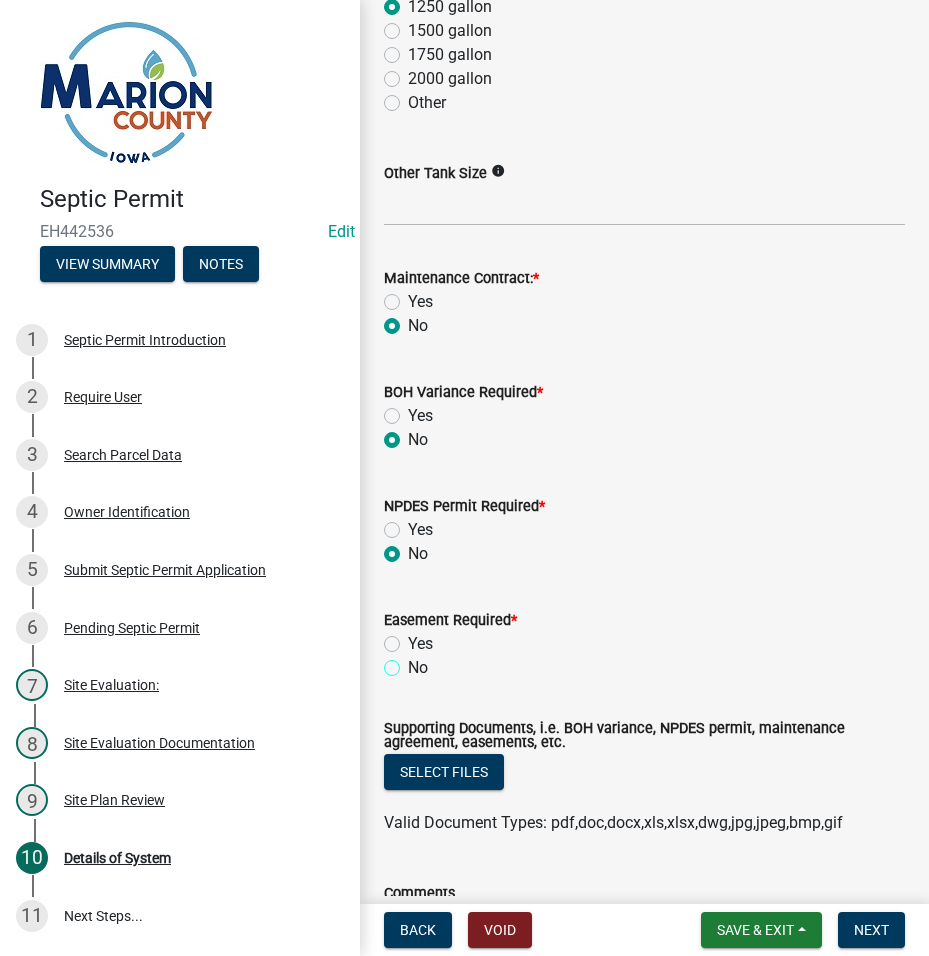click on "No" at bounding box center [414, 662] 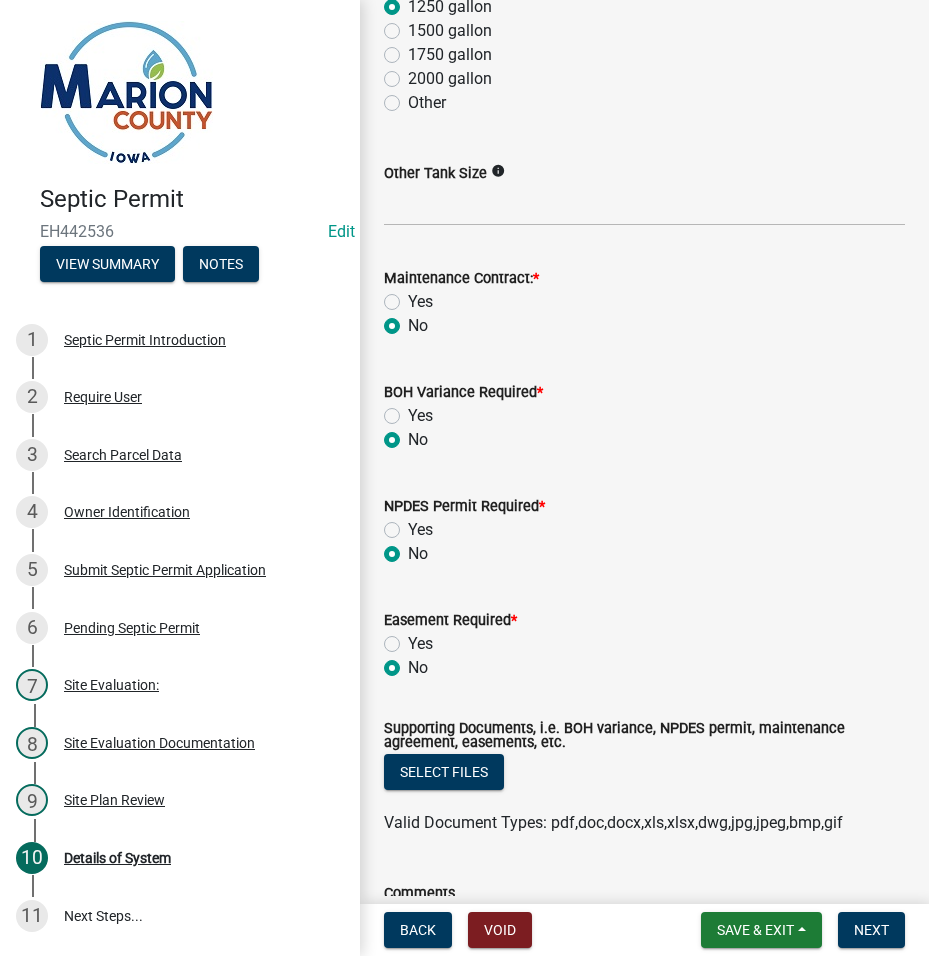 radio on "true" 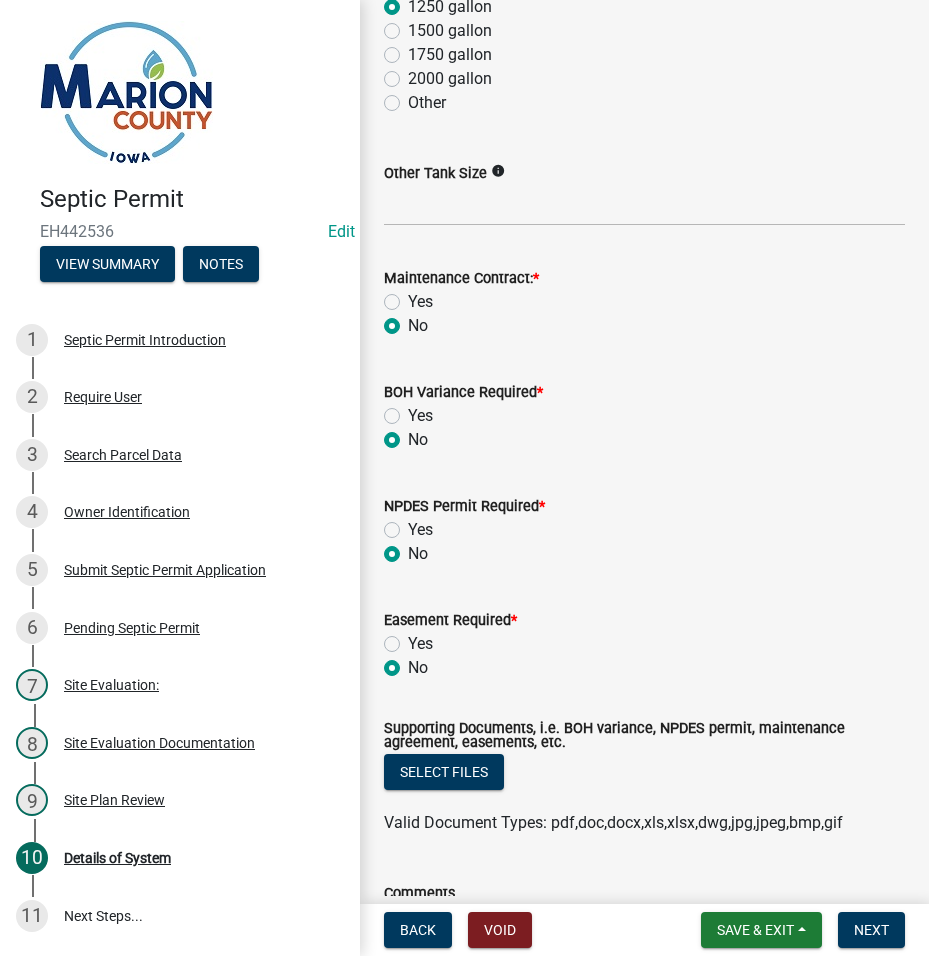 scroll, scrollTop: 1300, scrollLeft: 0, axis: vertical 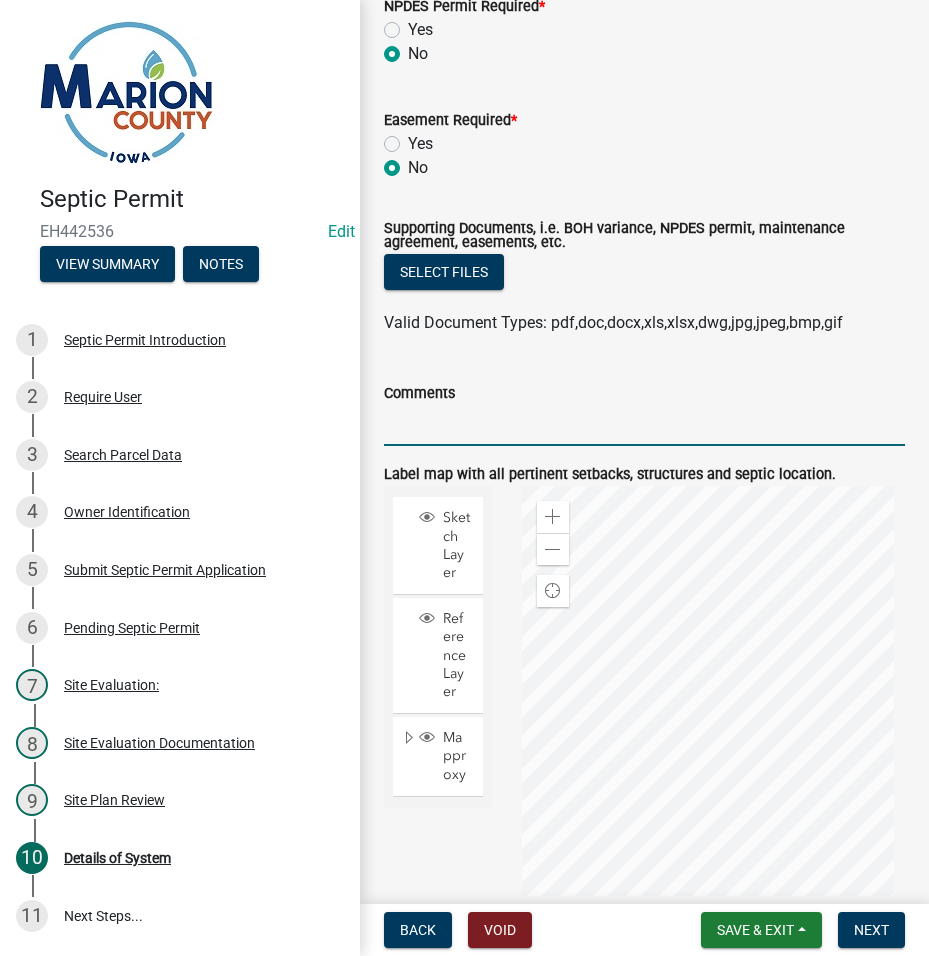 click on "Comments" at bounding box center [644, 425] 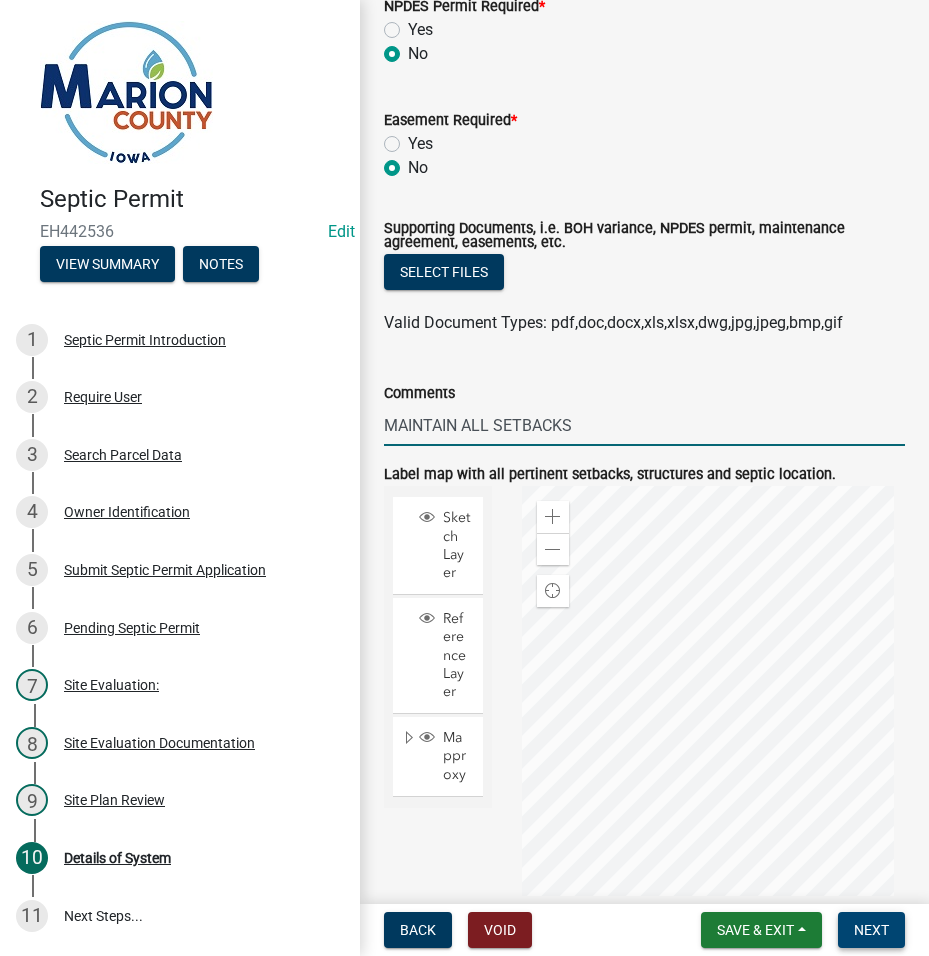 click on "Next" at bounding box center (871, 930) 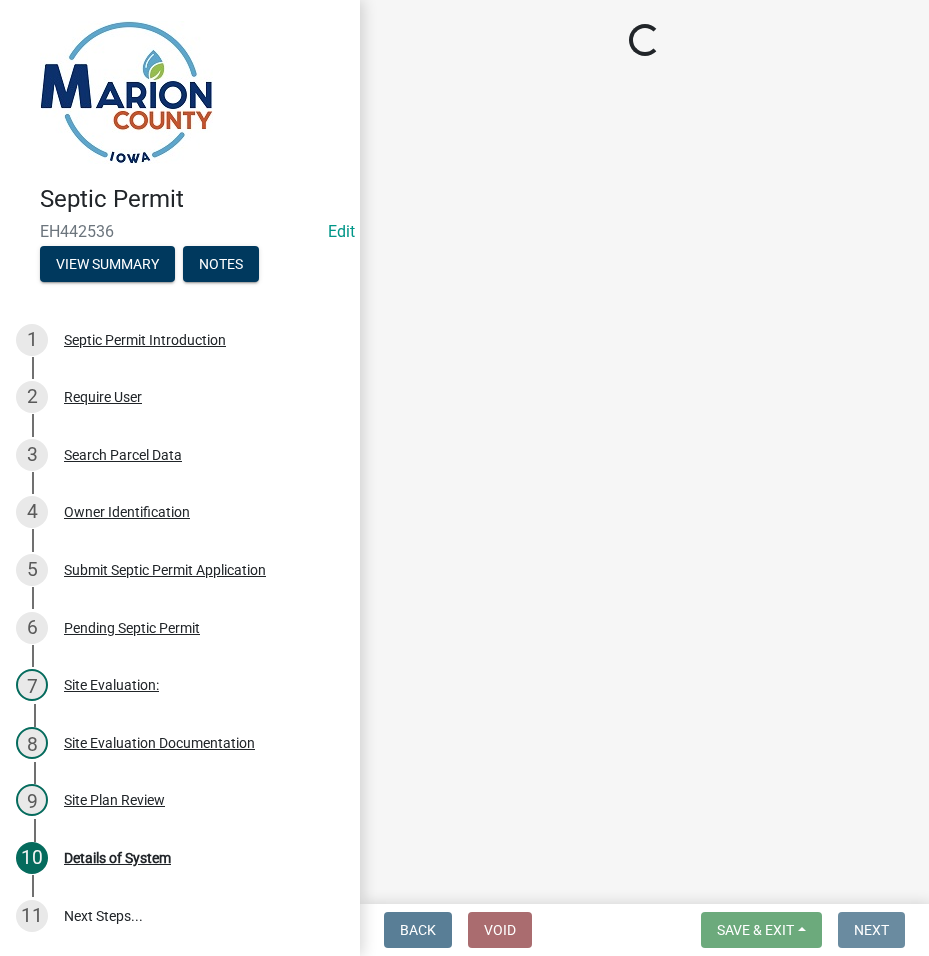 scroll, scrollTop: 0, scrollLeft: 0, axis: both 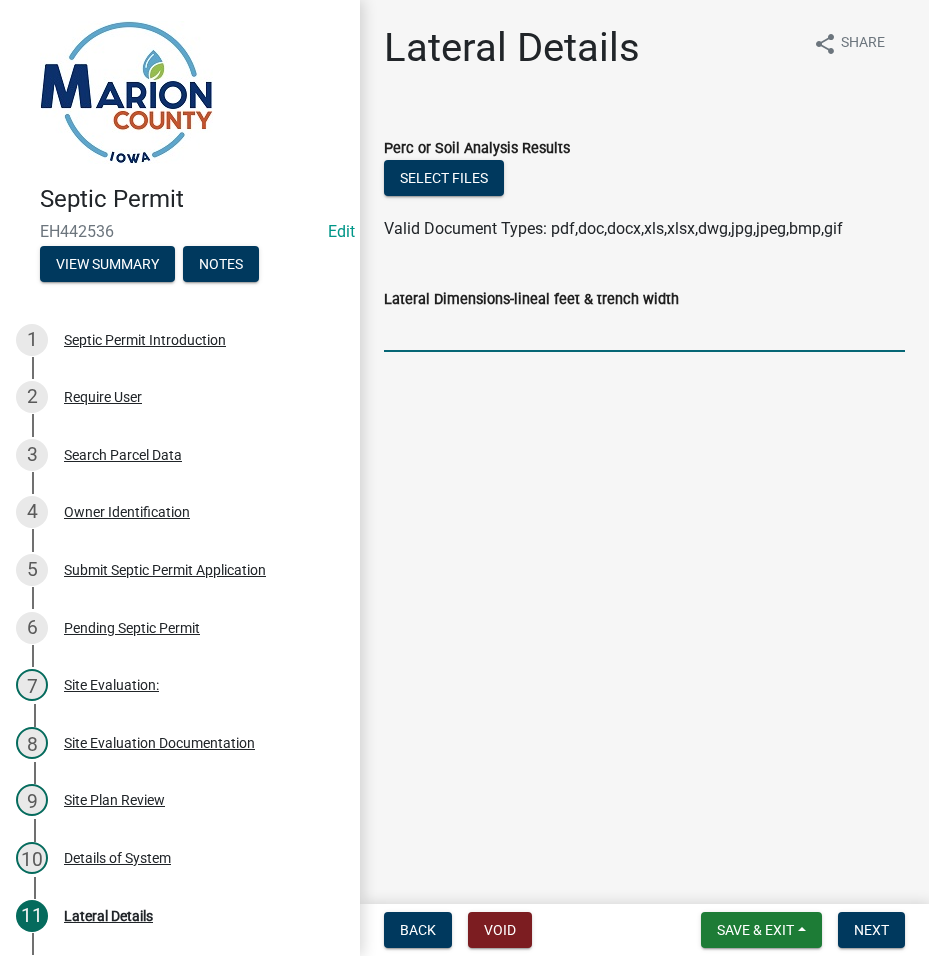 click on "Lateral Dimensions-lineal feet & trench width" at bounding box center (644, 331) 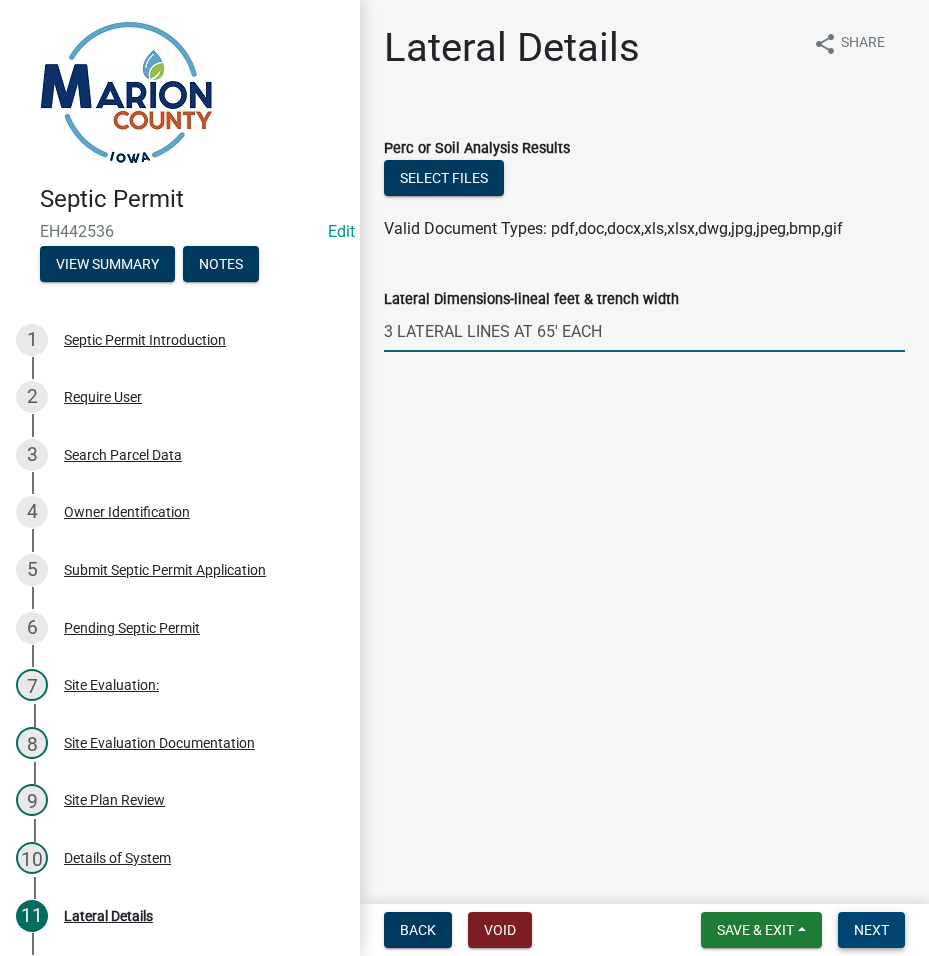 type on "3 LATERAL LINES AT 65' EACH" 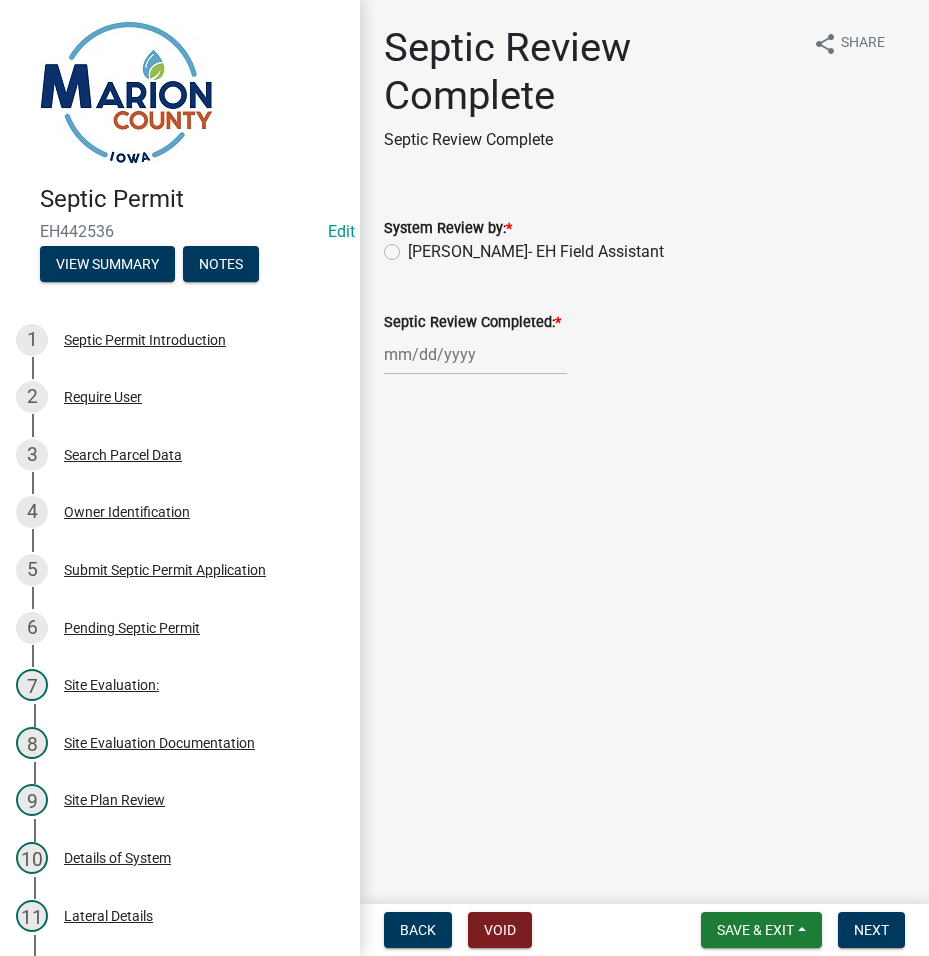 click on "[PERSON_NAME]- EH Field Assistant" 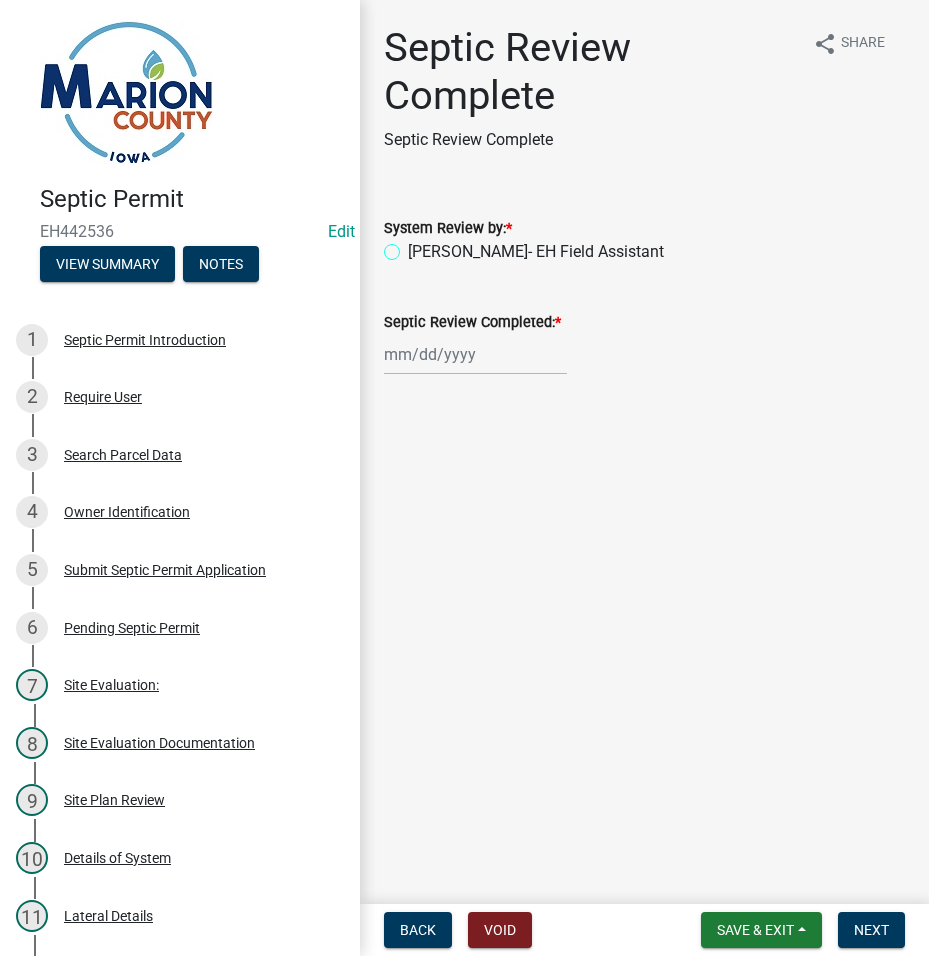 click on "[PERSON_NAME]- EH Field Assistant" at bounding box center [414, 246] 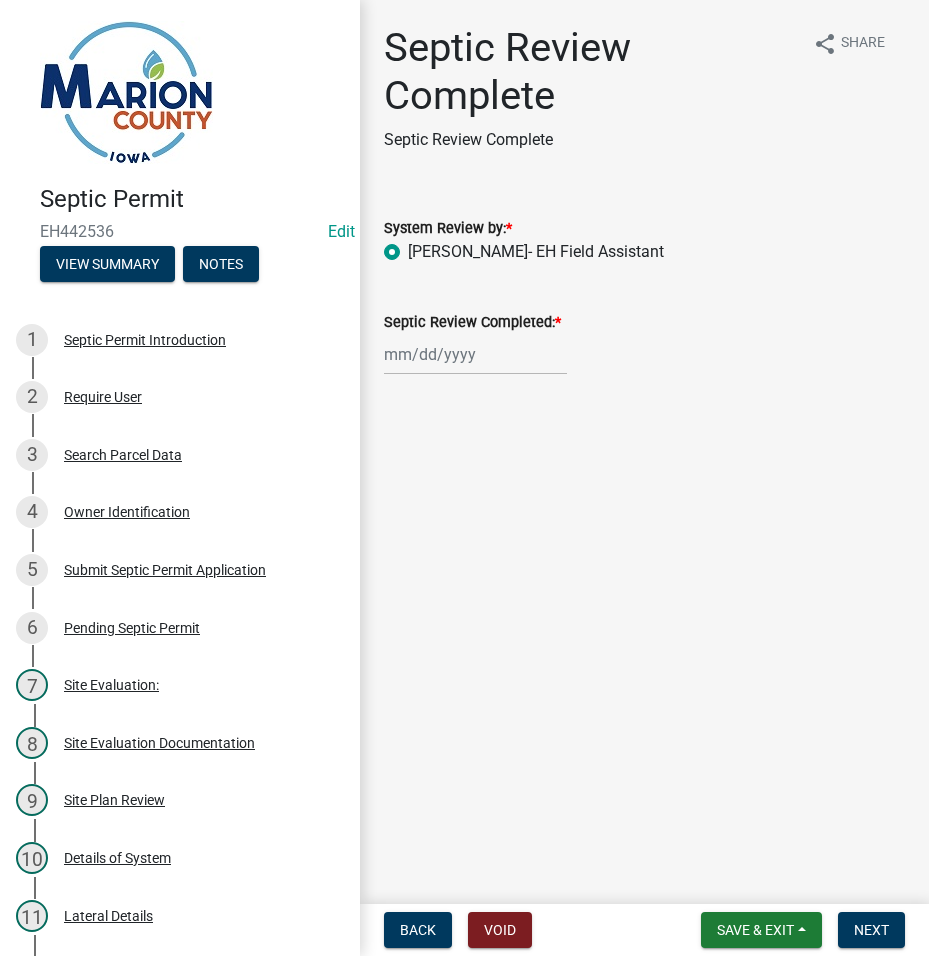 radio on "true" 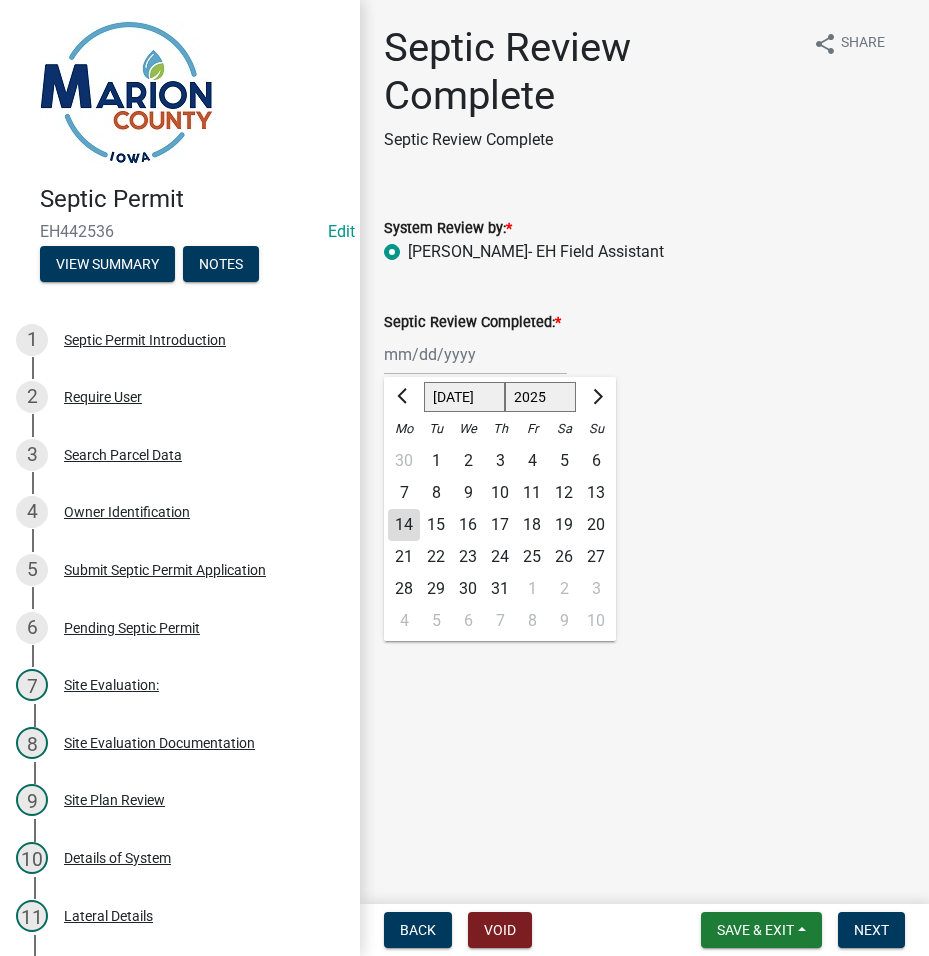 click on "14" 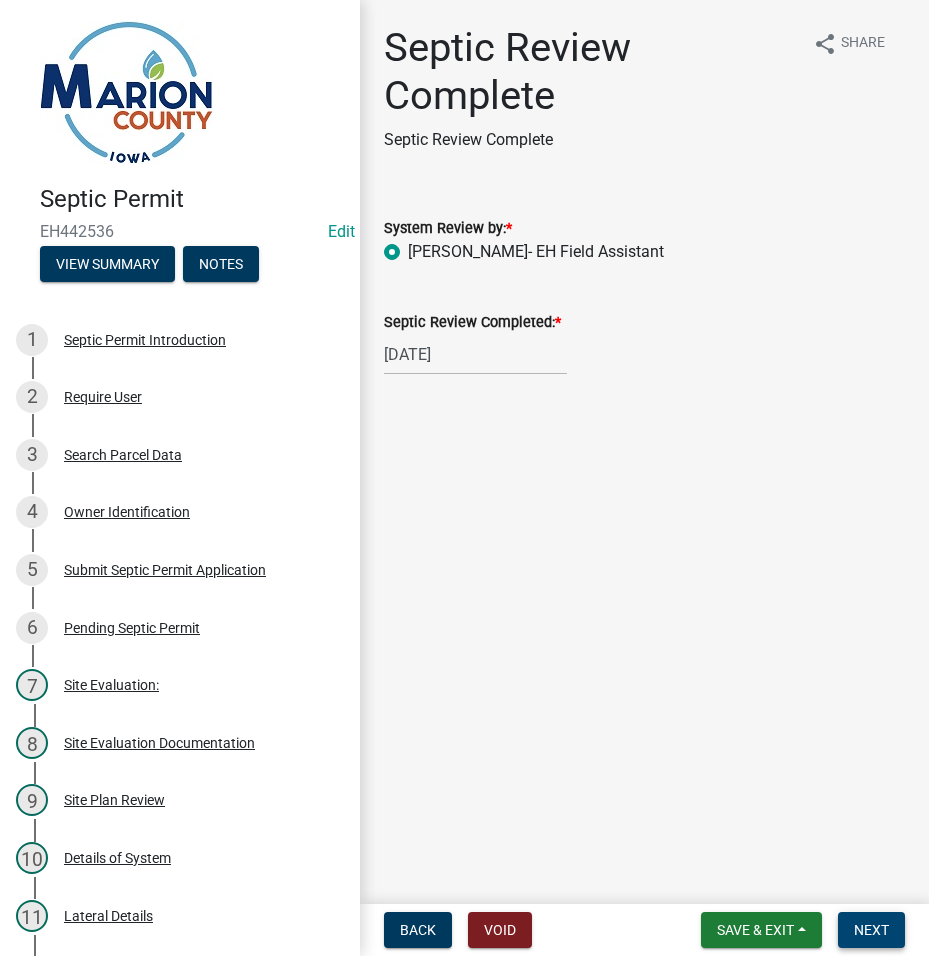 click on "Next" at bounding box center [871, 930] 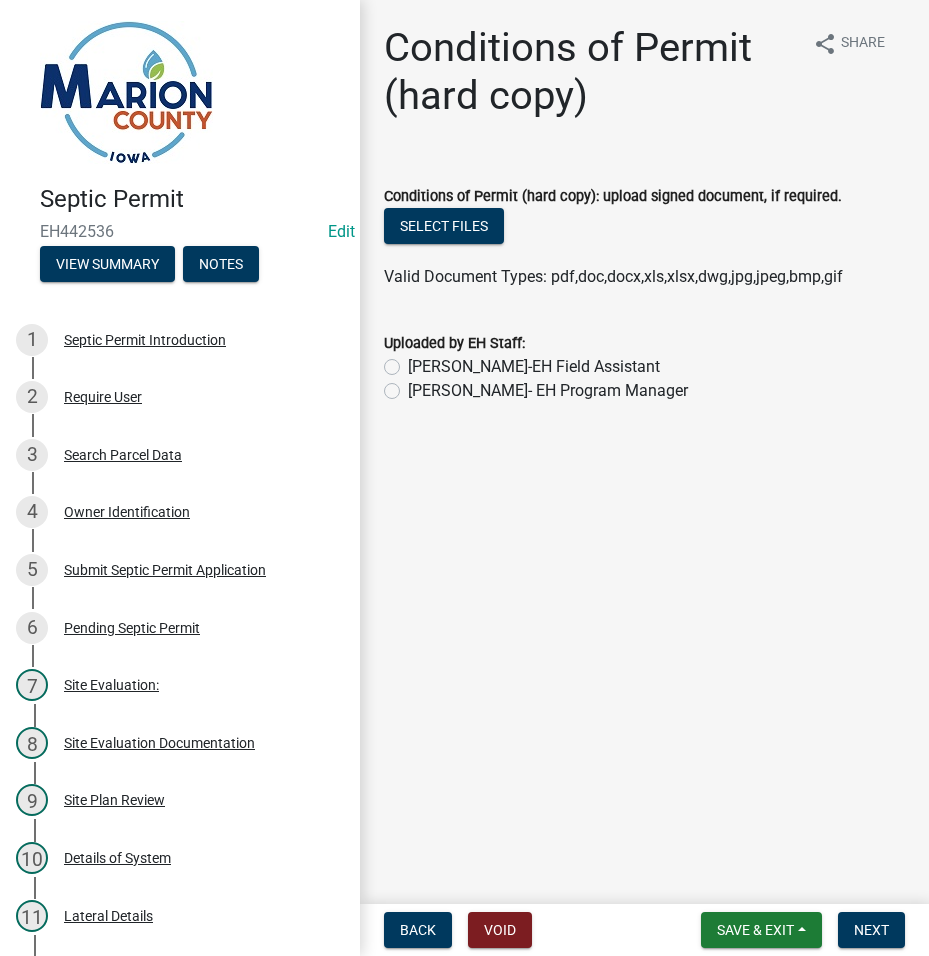 click on "Back  Void   Save & Exit  Save  Save & Exit   Next" at bounding box center (644, 930) 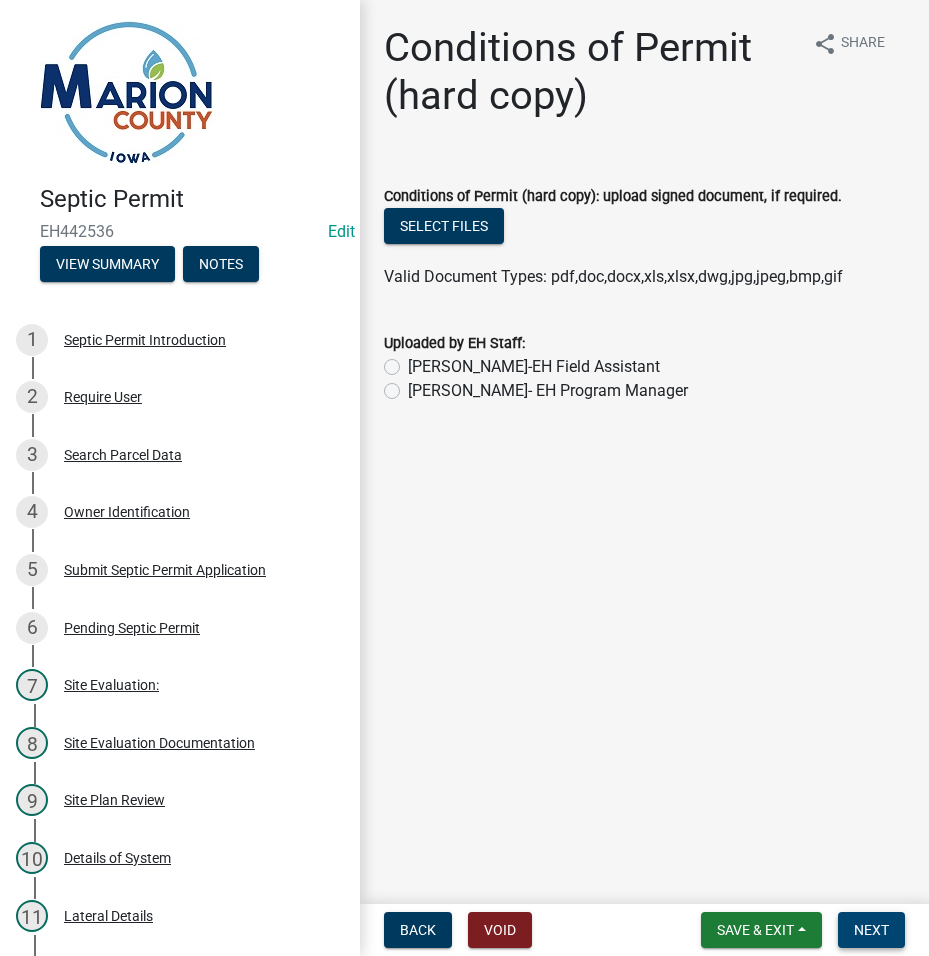 click on "Next" at bounding box center (871, 930) 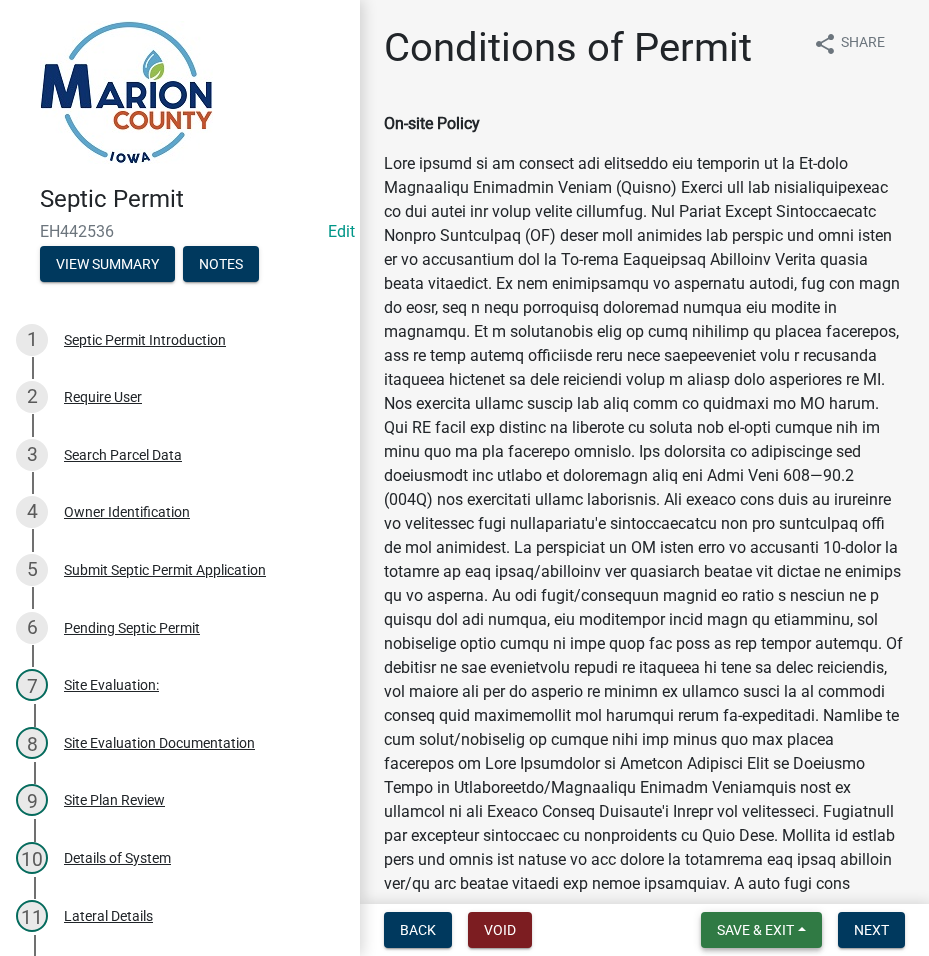 click on "Save & Exit" at bounding box center (761, 930) 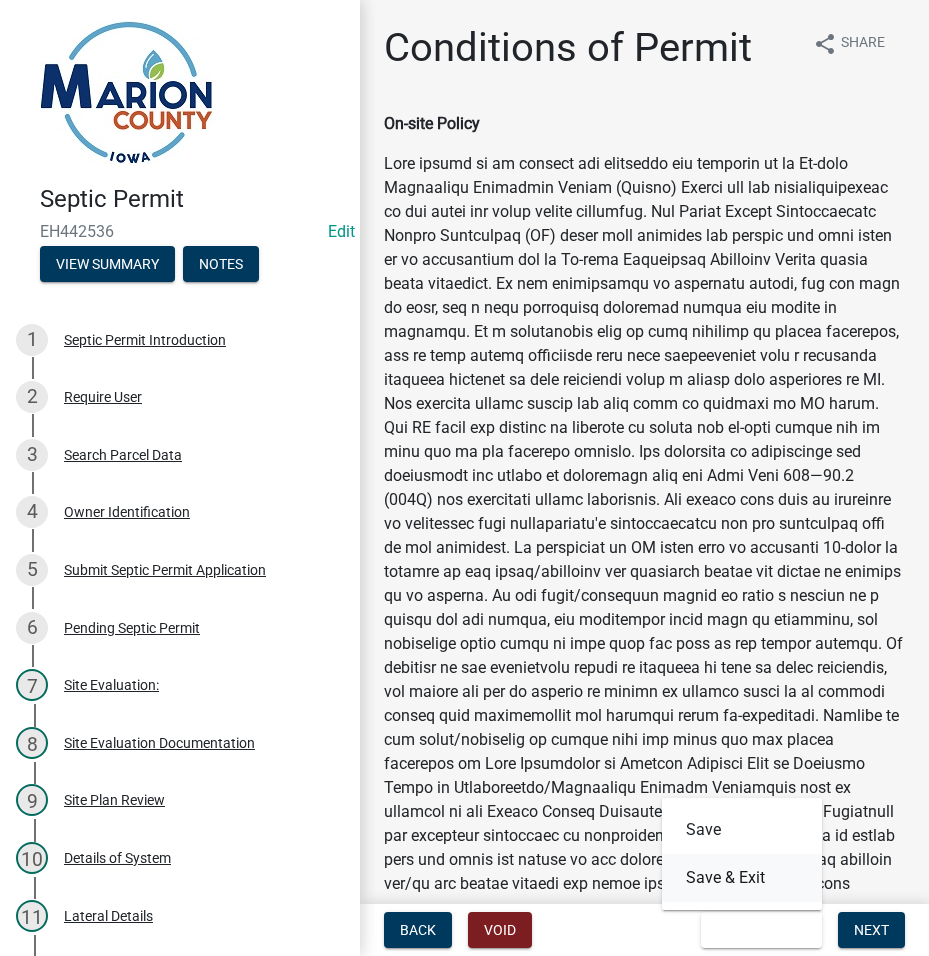 click on "Save & Exit" at bounding box center [742, 878] 